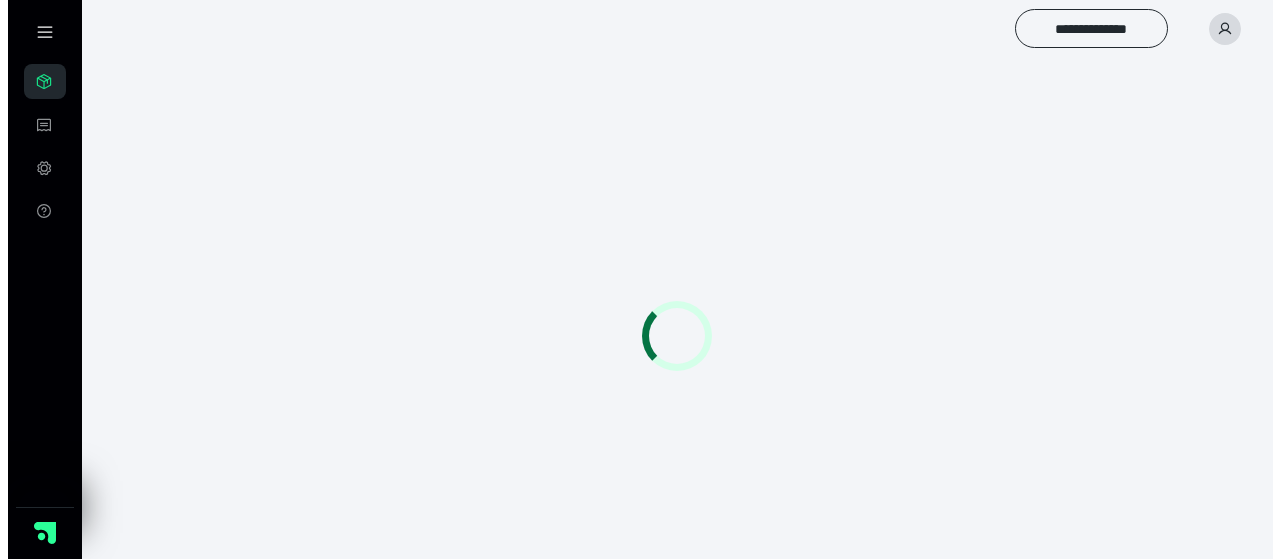 scroll, scrollTop: 0, scrollLeft: 0, axis: both 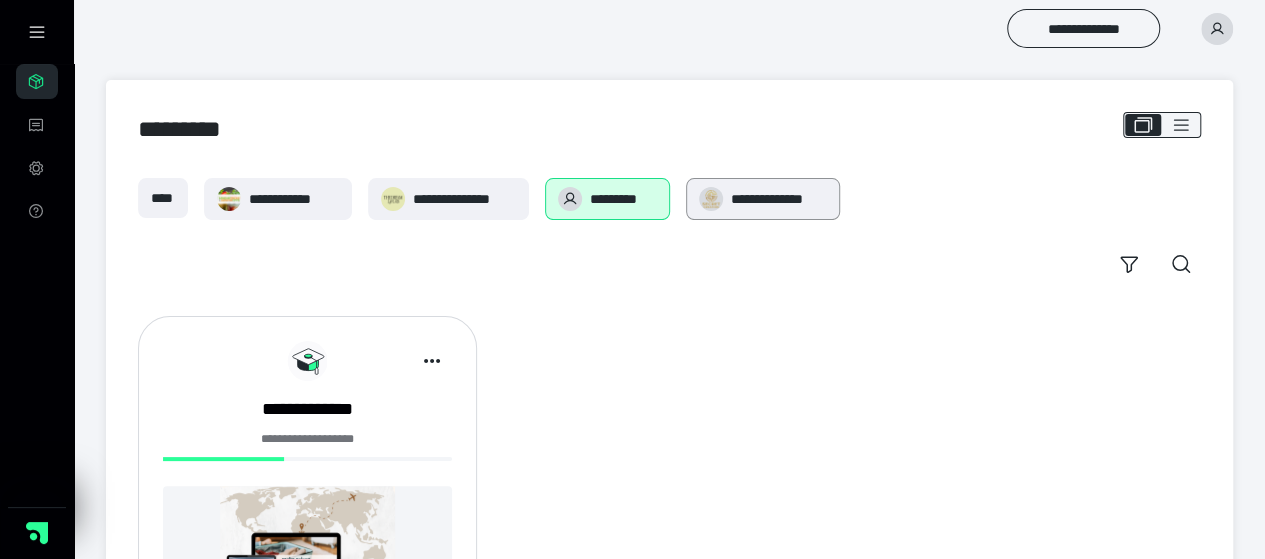click on "**********" at bounding box center [779, 199] 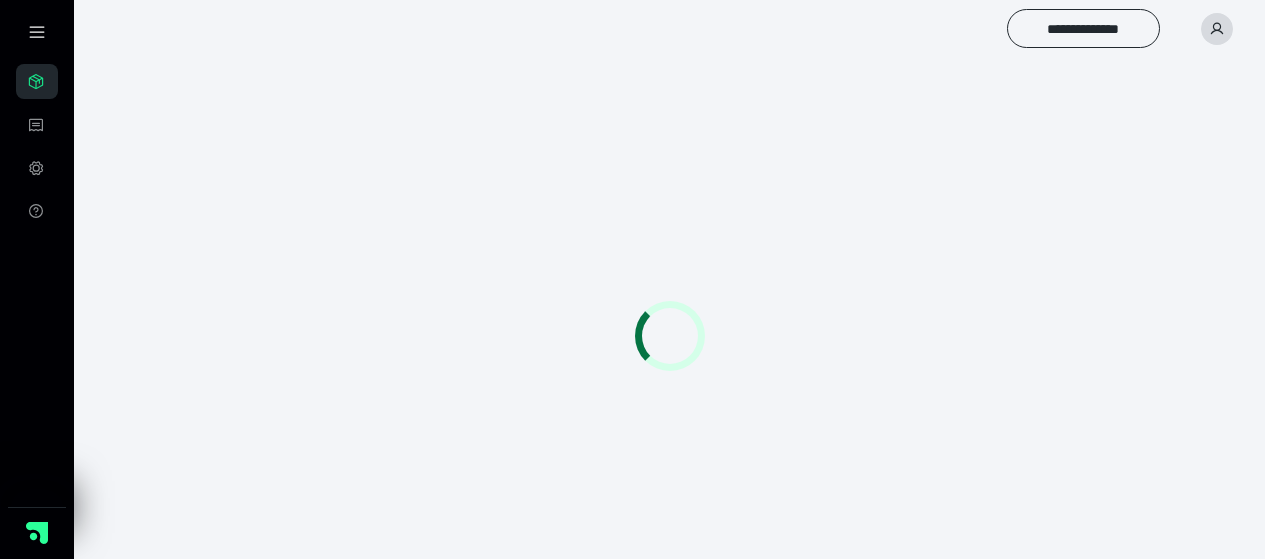 scroll, scrollTop: 0, scrollLeft: 0, axis: both 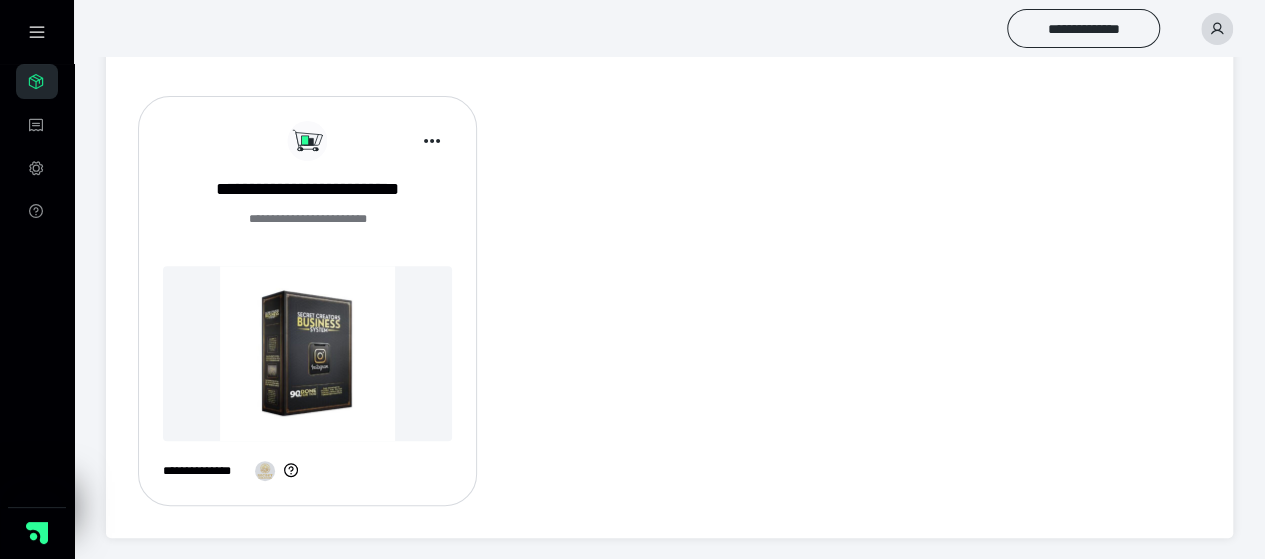 click at bounding box center (307, 353) 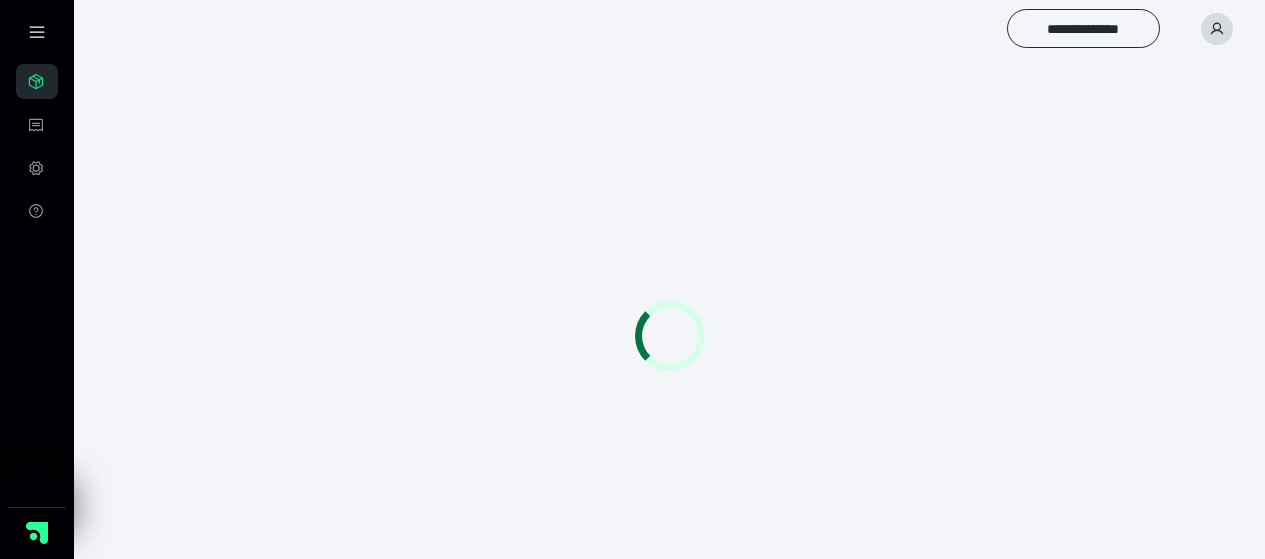 scroll, scrollTop: 0, scrollLeft: 0, axis: both 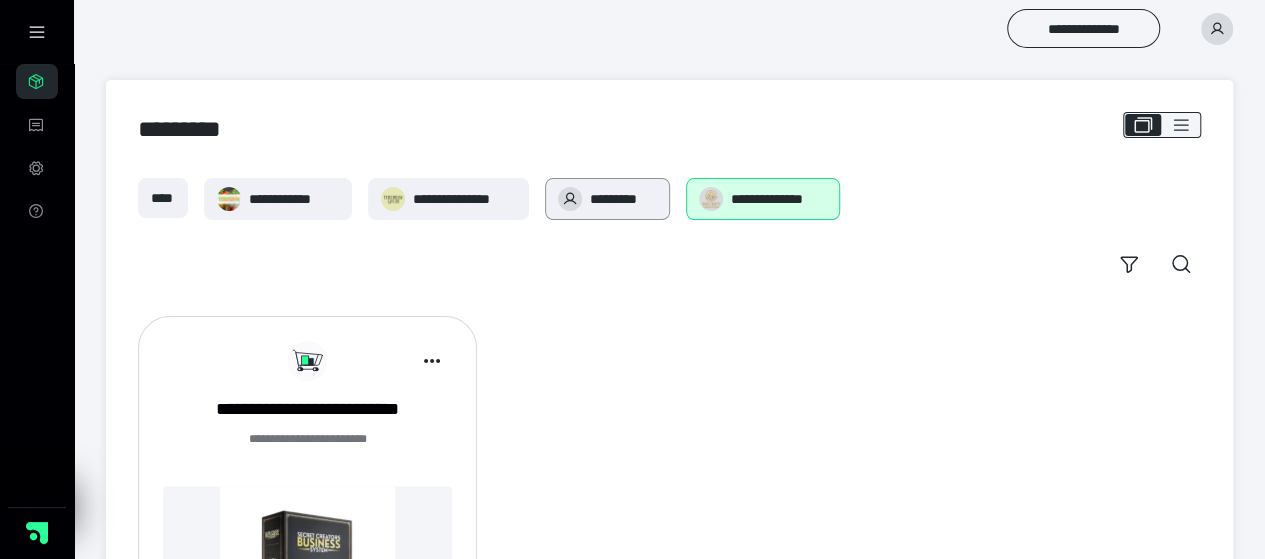 click on "*********" at bounding box center [623, 199] 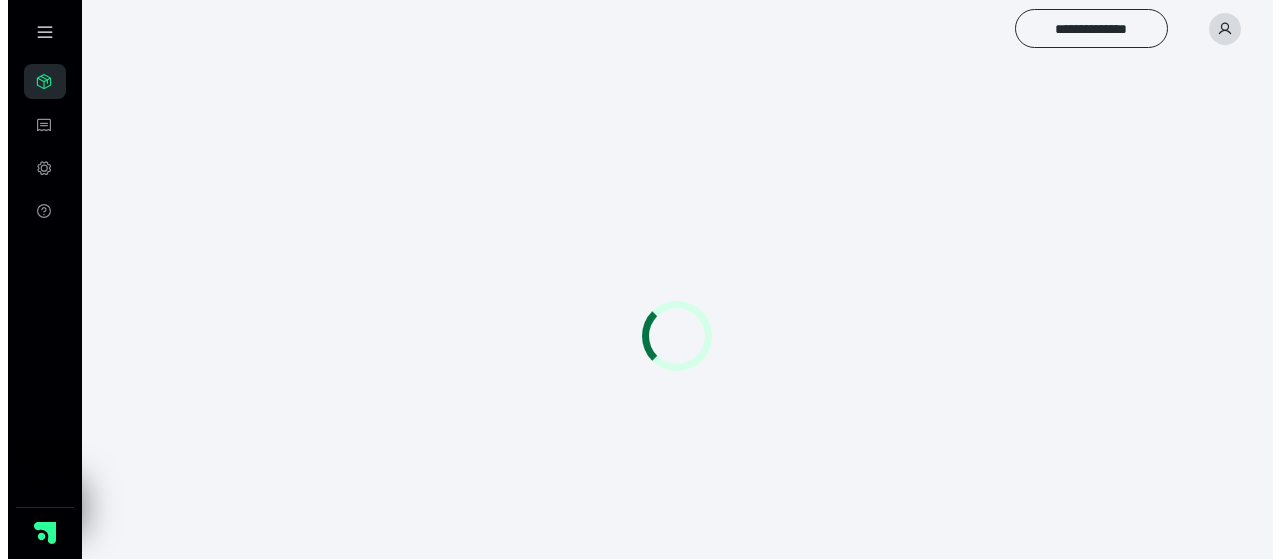 scroll, scrollTop: 0, scrollLeft: 0, axis: both 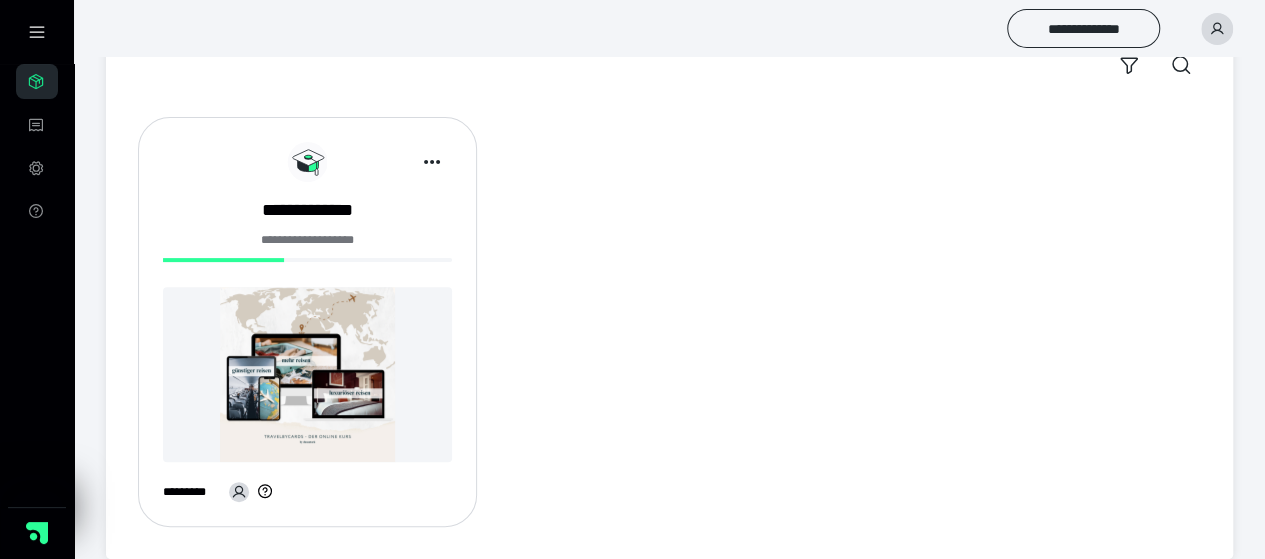 click at bounding box center (307, 374) 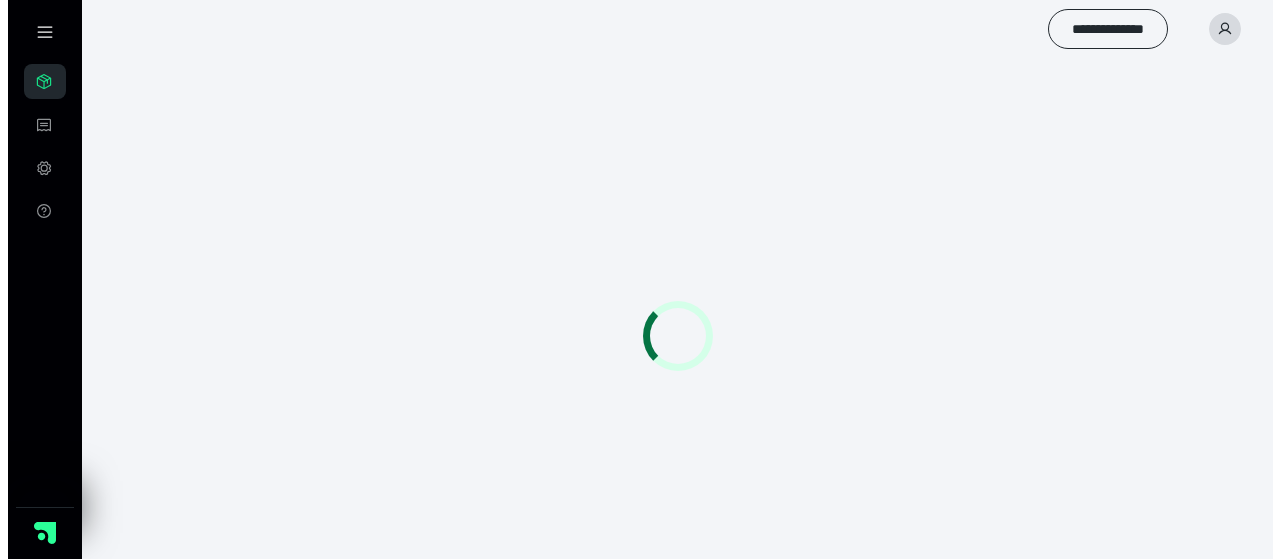 scroll, scrollTop: 0, scrollLeft: 0, axis: both 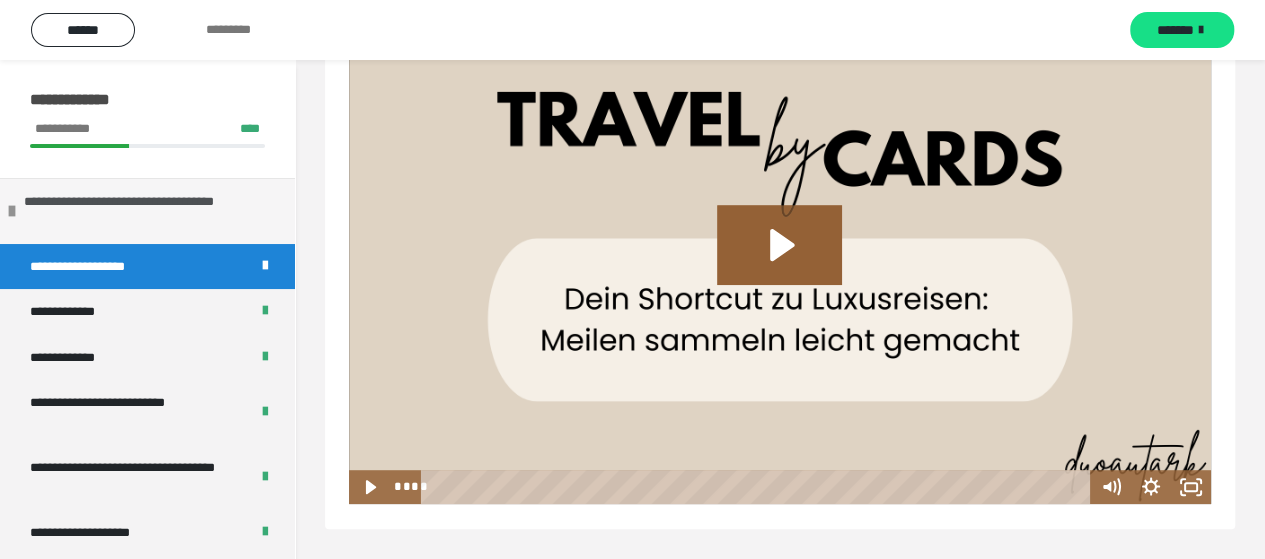 click on "**********" at bounding box center (144, 211) 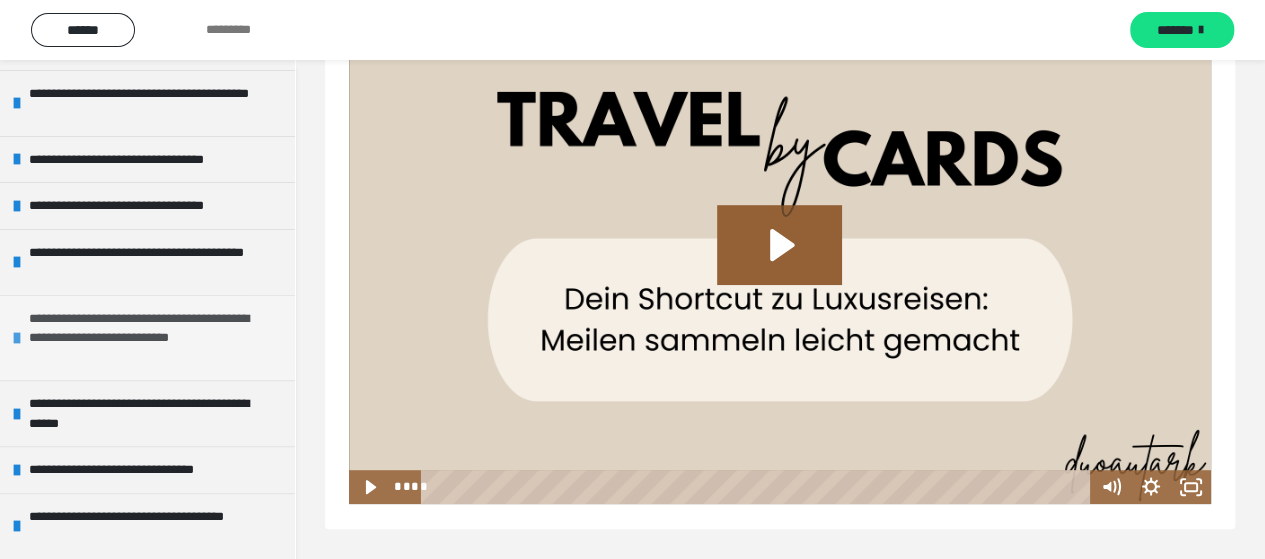 scroll, scrollTop: 288, scrollLeft: 0, axis: vertical 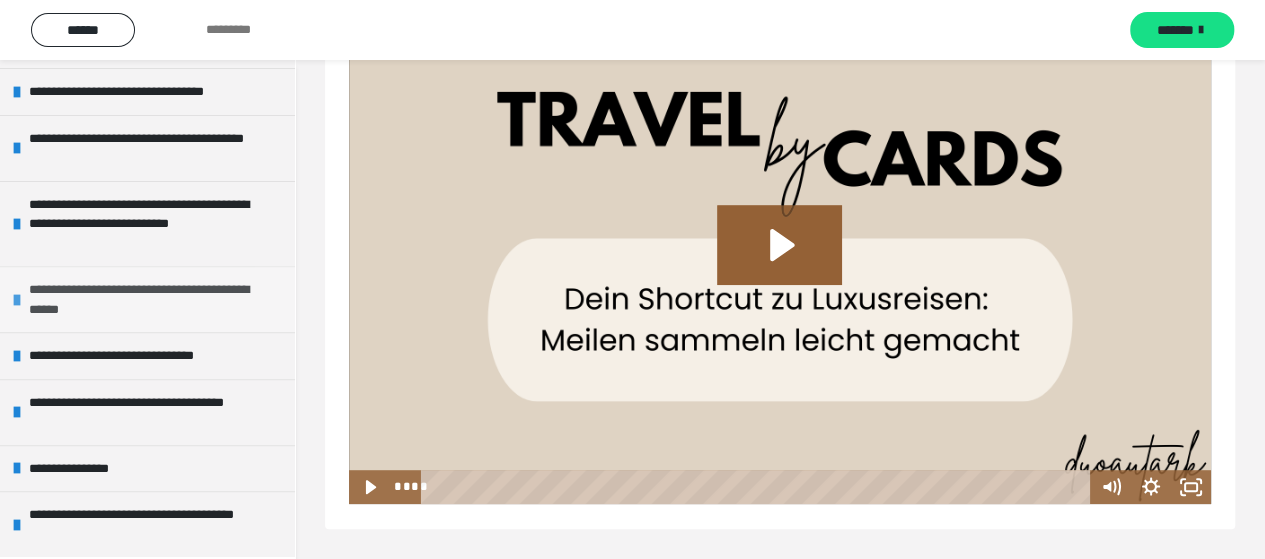 click on "**********" at bounding box center (149, 299) 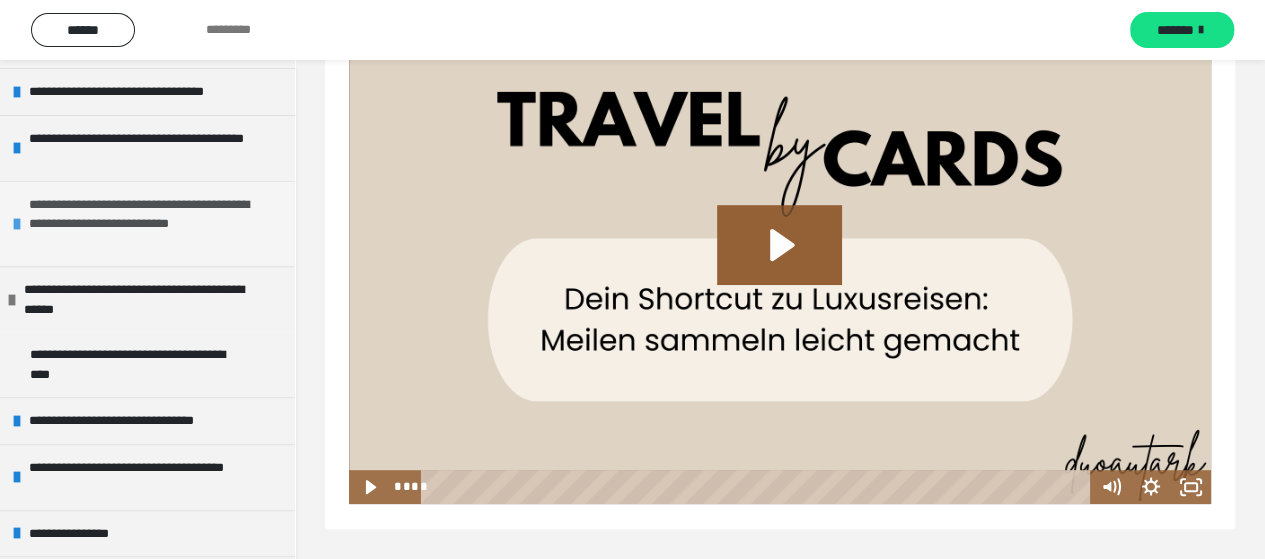 click on "**********" at bounding box center [149, 224] 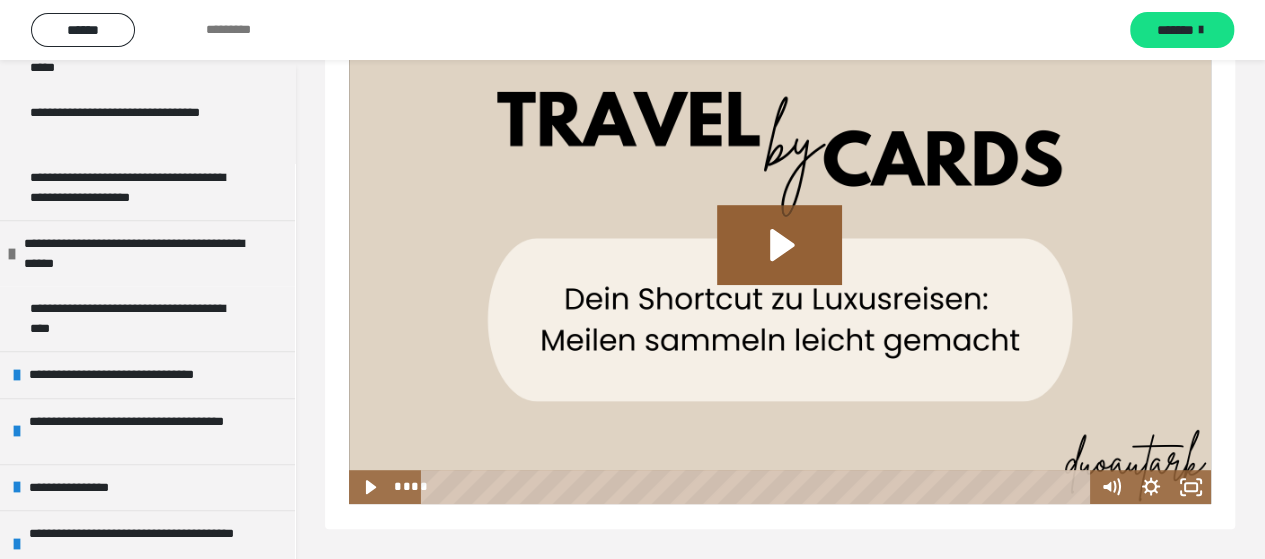 scroll, scrollTop: 678, scrollLeft: 0, axis: vertical 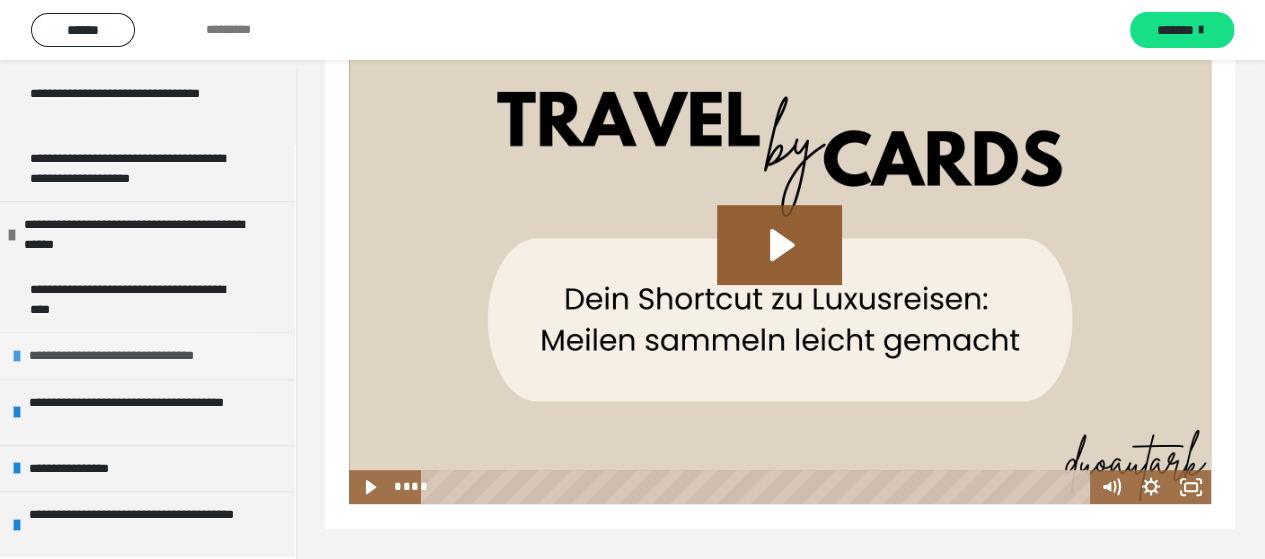 click on "**********" at bounding box center [138, 356] 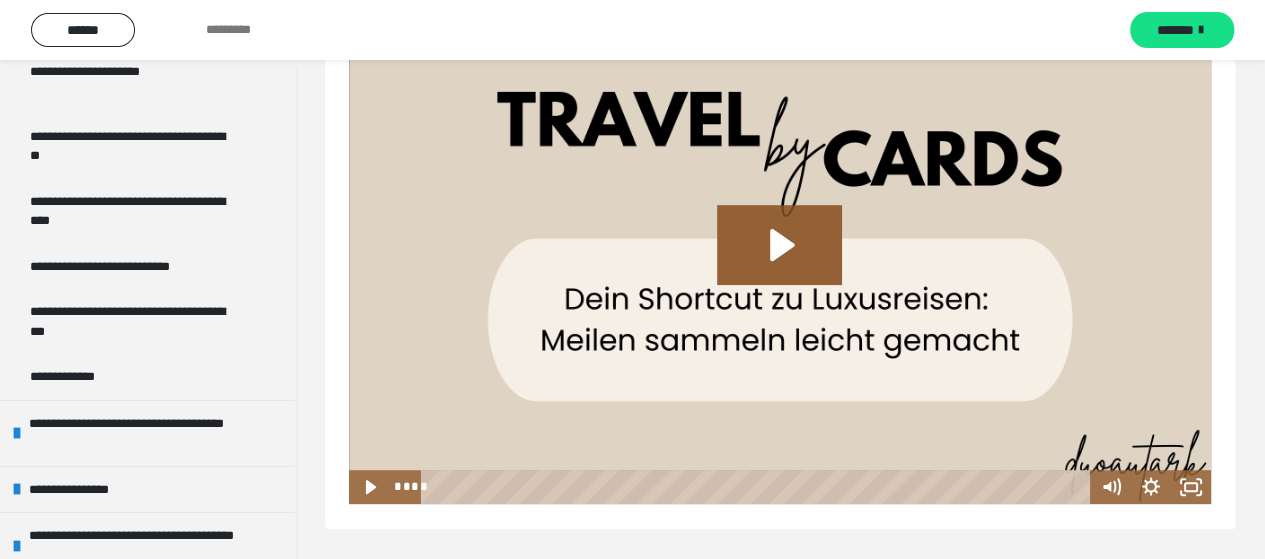scroll, scrollTop: 2108, scrollLeft: 0, axis: vertical 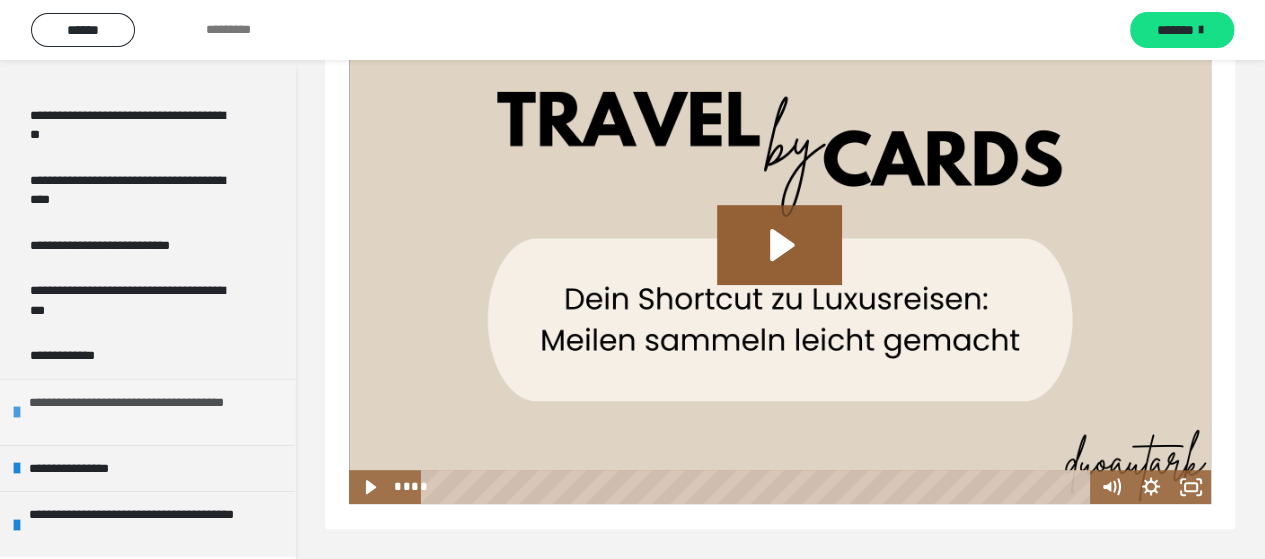 click on "**********" at bounding box center (147, 412) 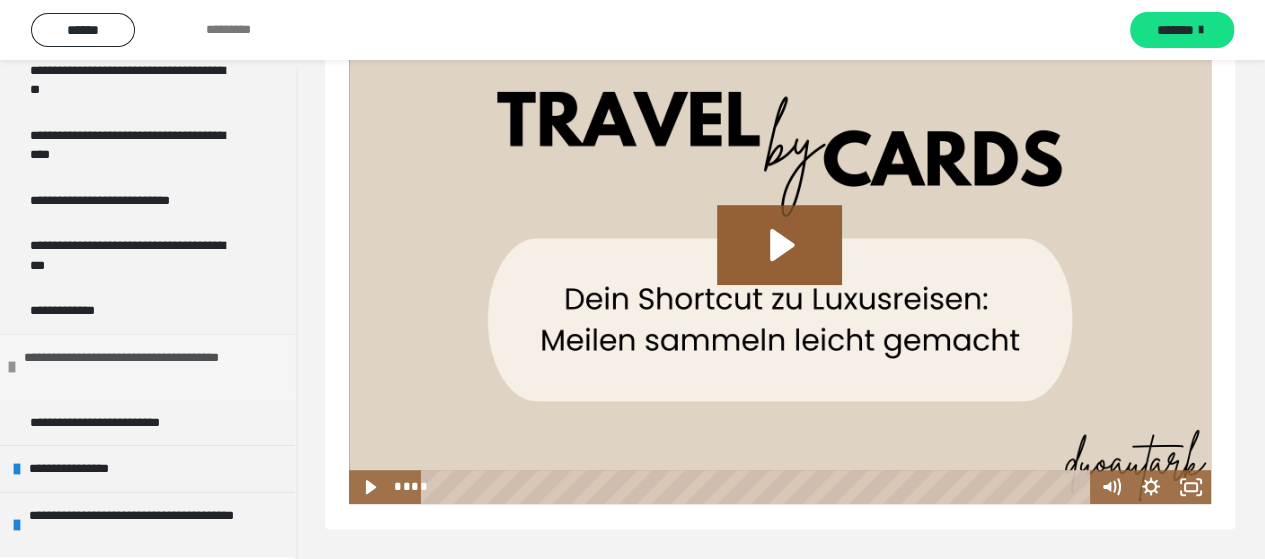 scroll, scrollTop: 2150, scrollLeft: 0, axis: vertical 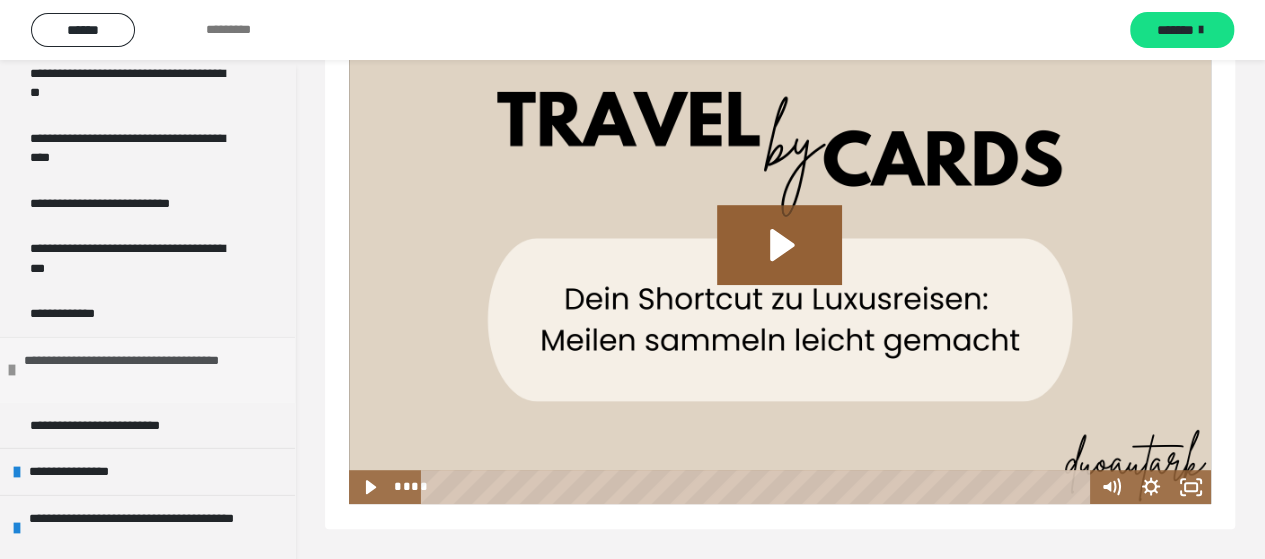 click on "**********" at bounding box center [144, 370] 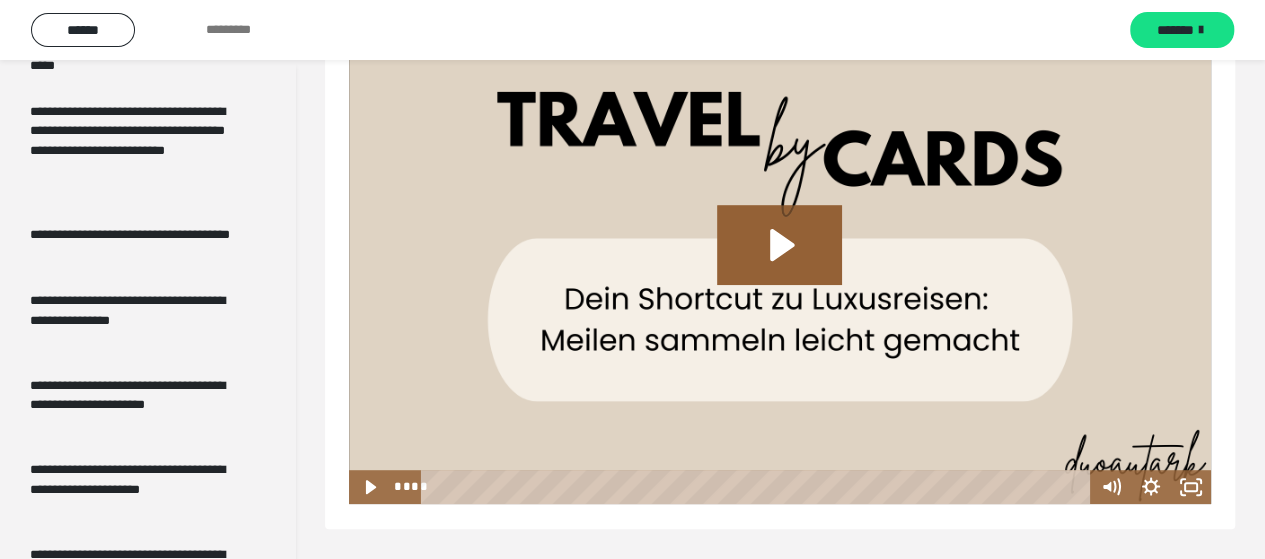 scroll, scrollTop: 1664, scrollLeft: 0, axis: vertical 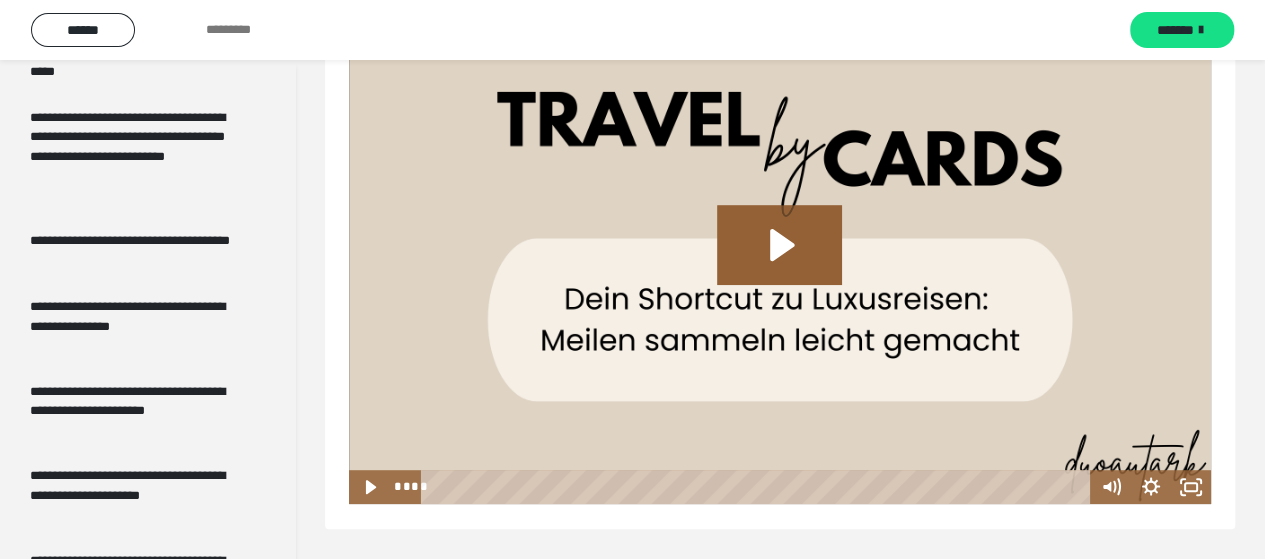 drag, startPoint x: 182, startPoint y: 295, endPoint x: 746, endPoint y: 31, distance: 622.7295 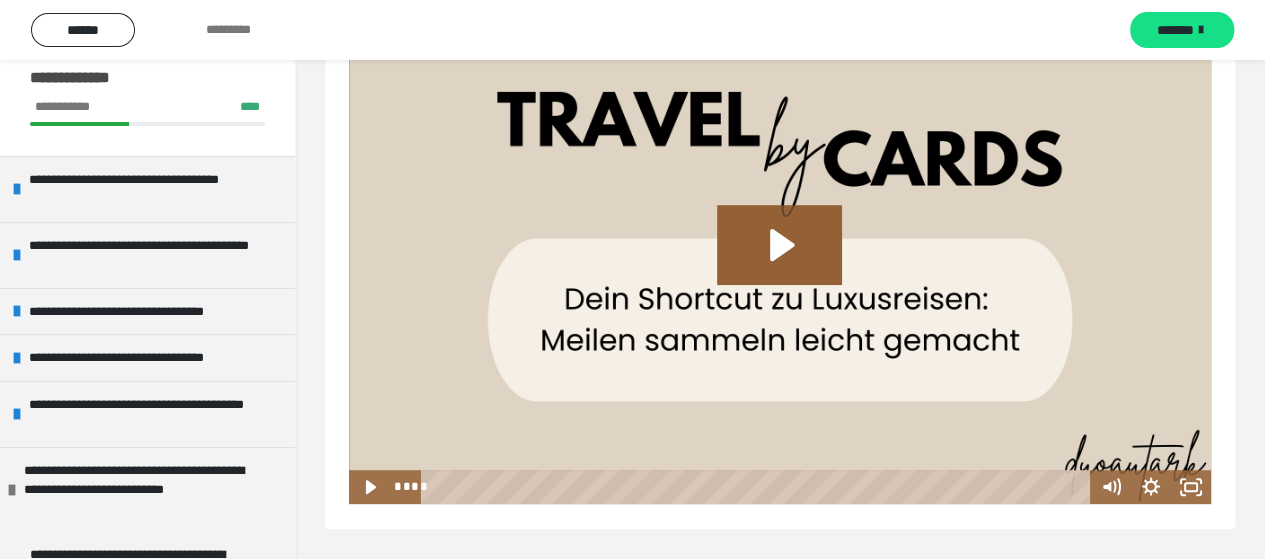 scroll, scrollTop: 6, scrollLeft: 0, axis: vertical 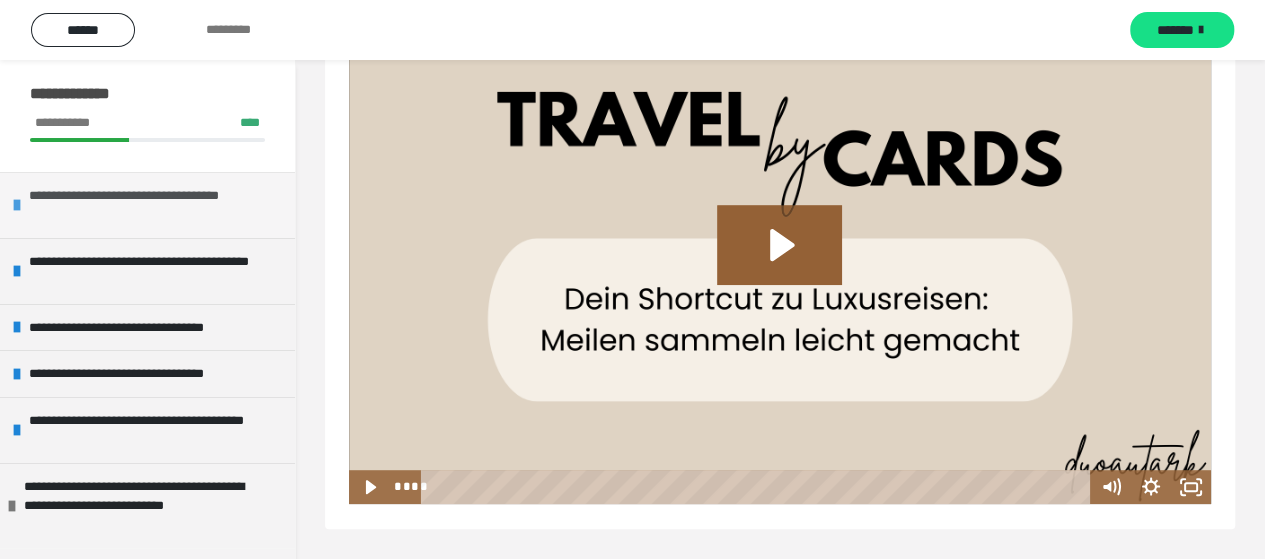 click on "**********" at bounding box center (149, 205) 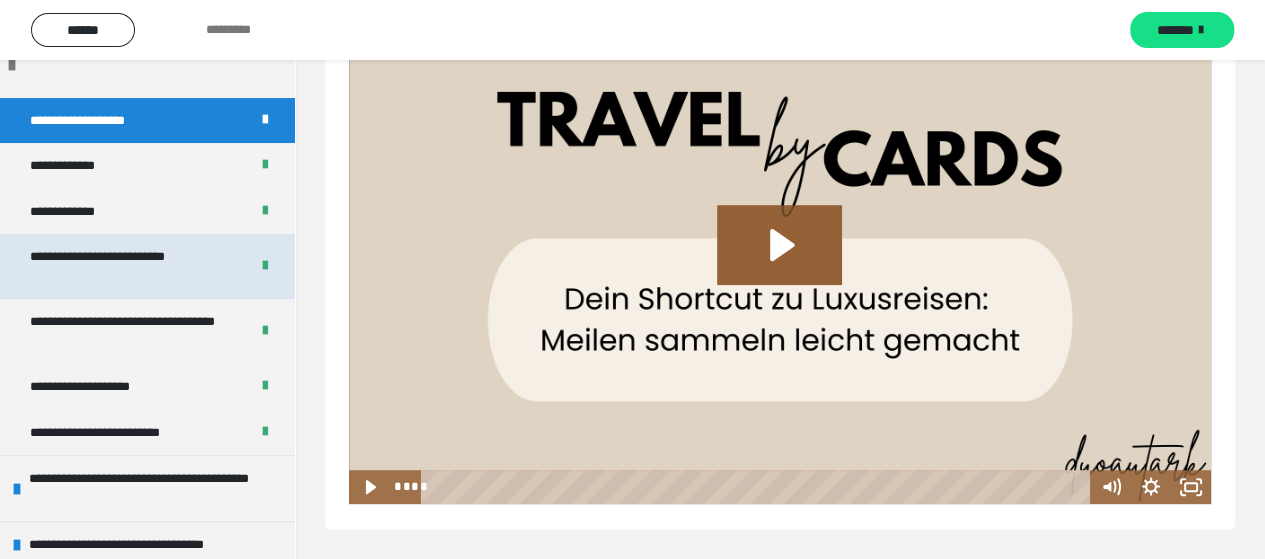 scroll, scrollTop: 146, scrollLeft: 0, axis: vertical 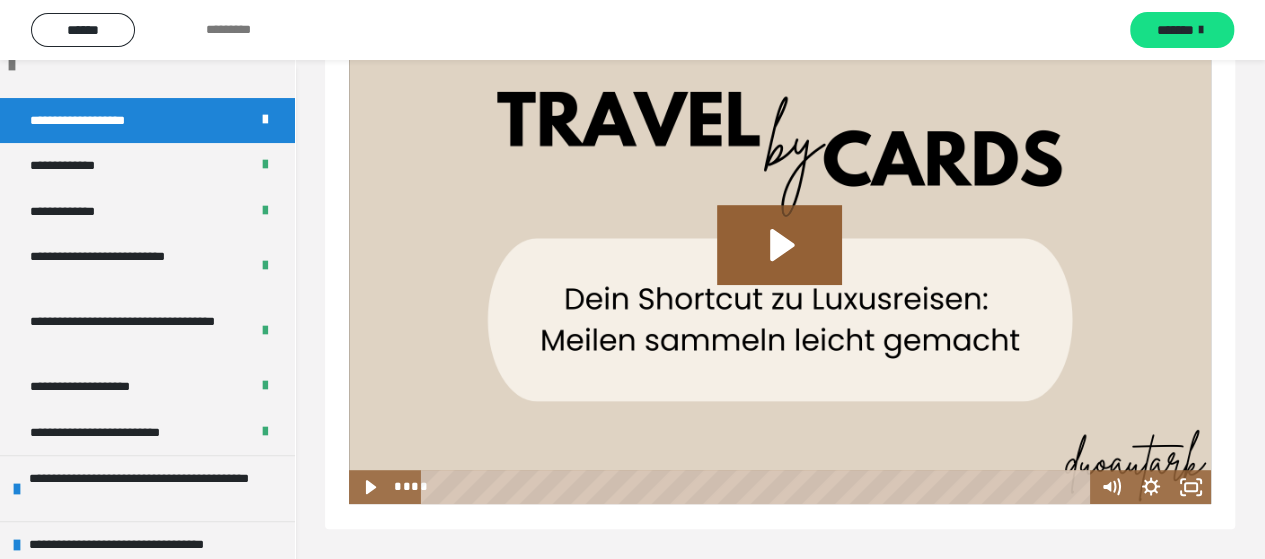 click on "**********" at bounding box center (147, 121) 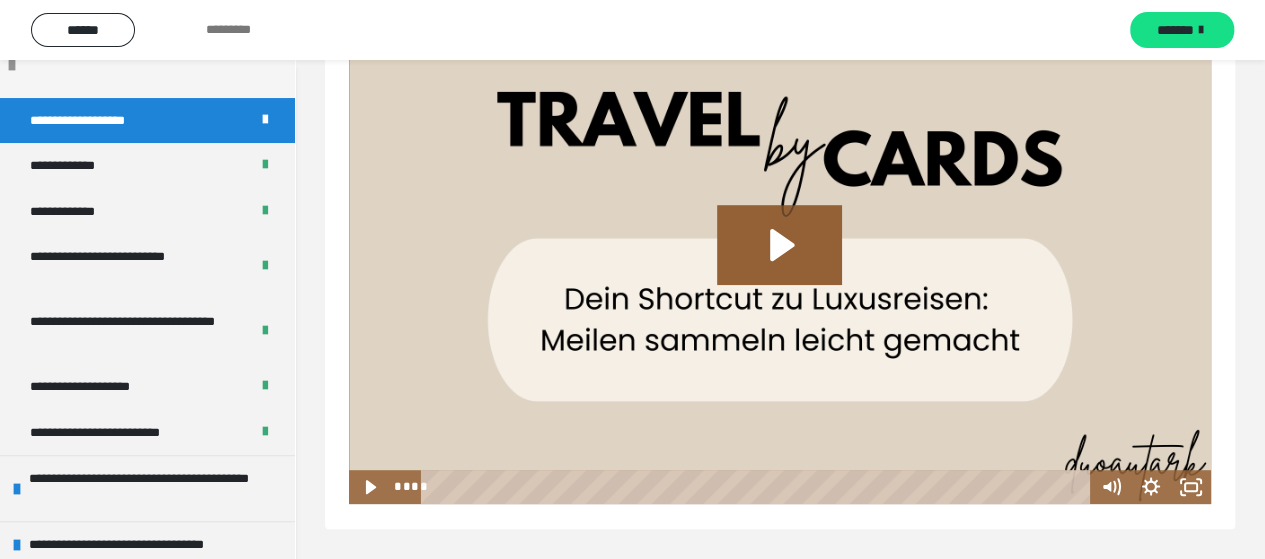 click on "**********" at bounding box center [144, 65] 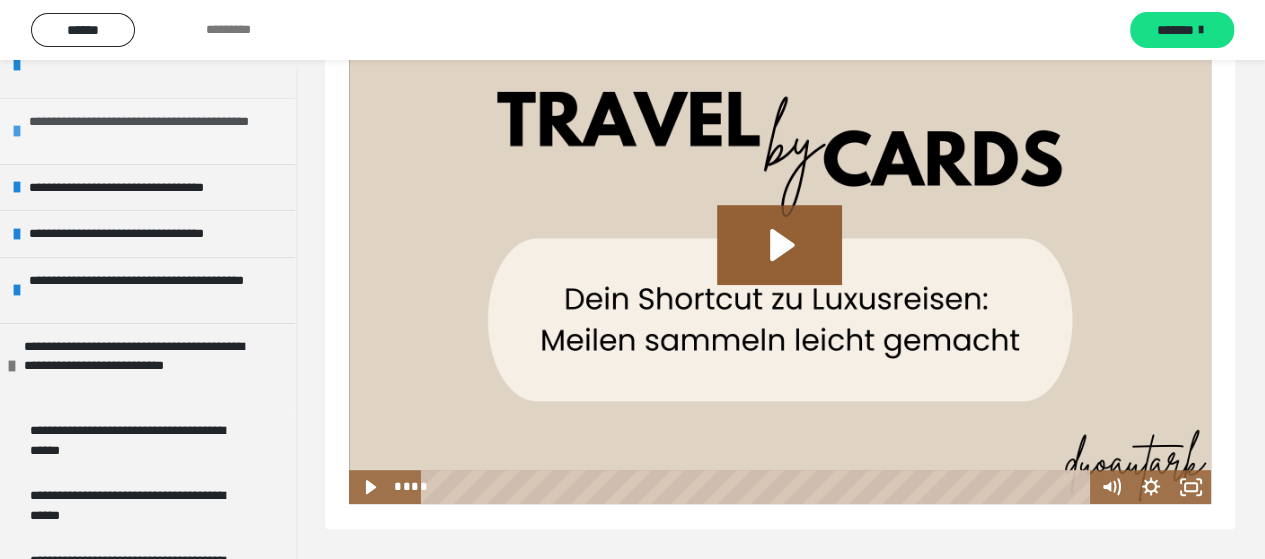 click on "**********" at bounding box center (149, 131) 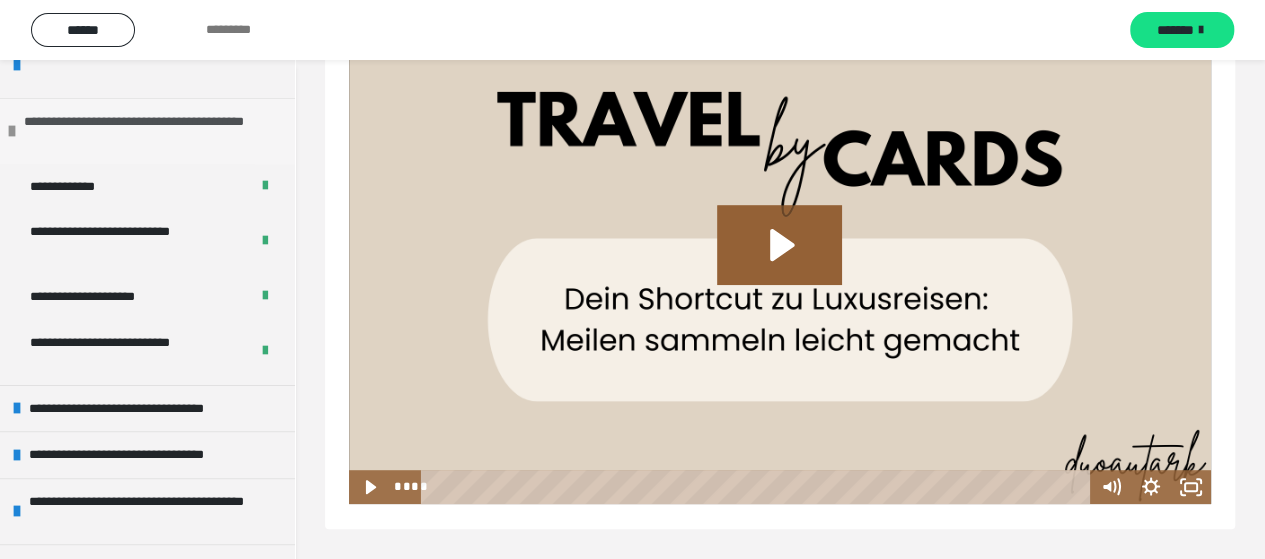 scroll, scrollTop: 178, scrollLeft: 0, axis: vertical 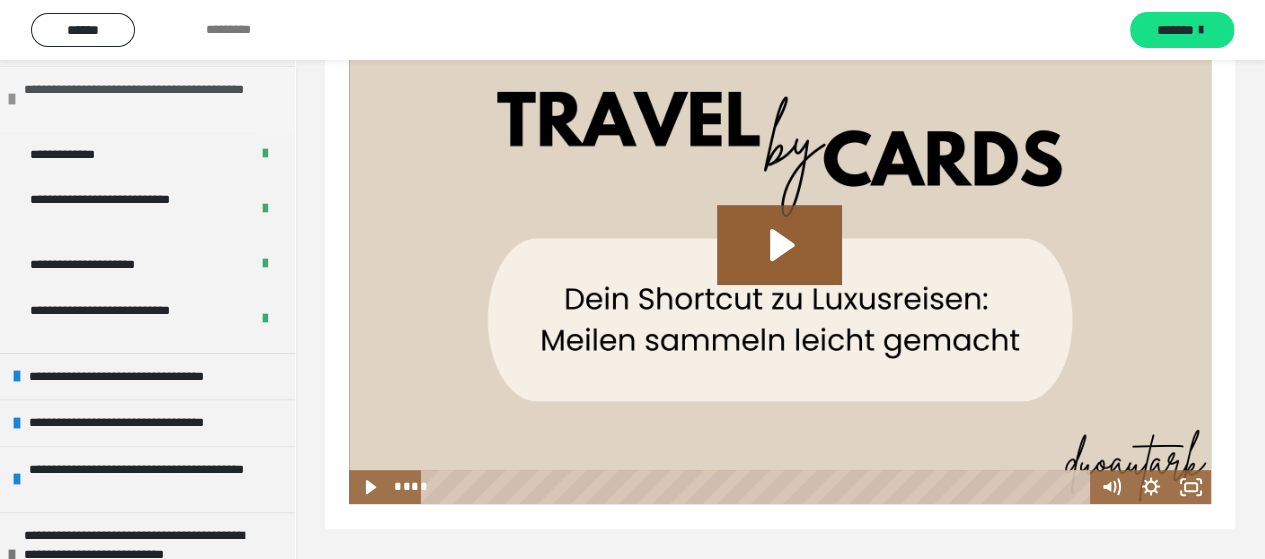 click on "**********" at bounding box center (144, 99) 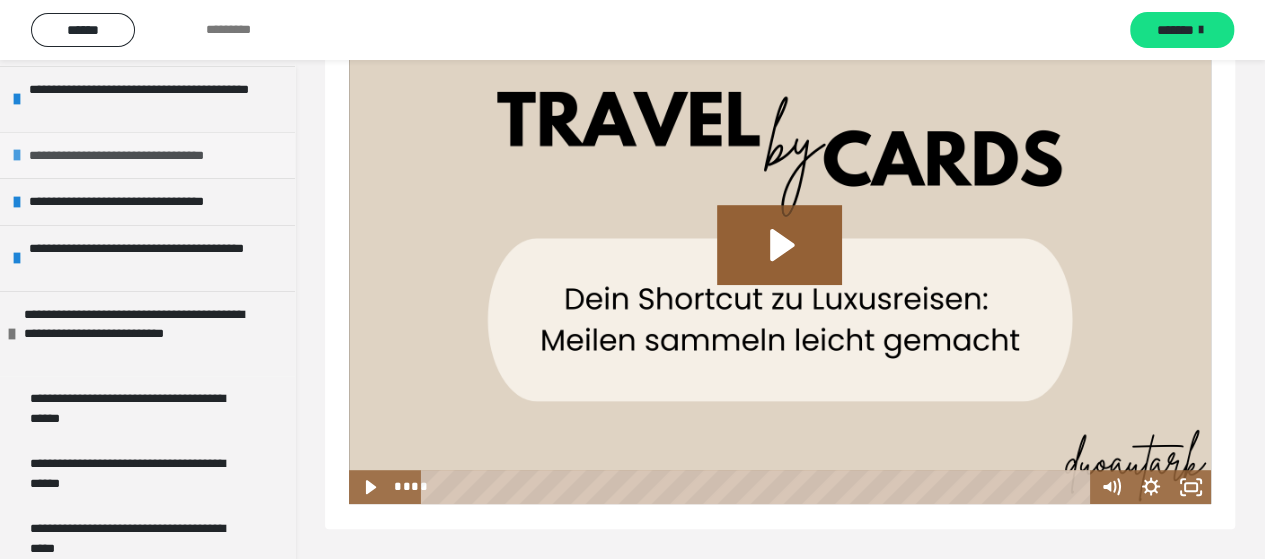 click on "**********" at bounding box center (143, 156) 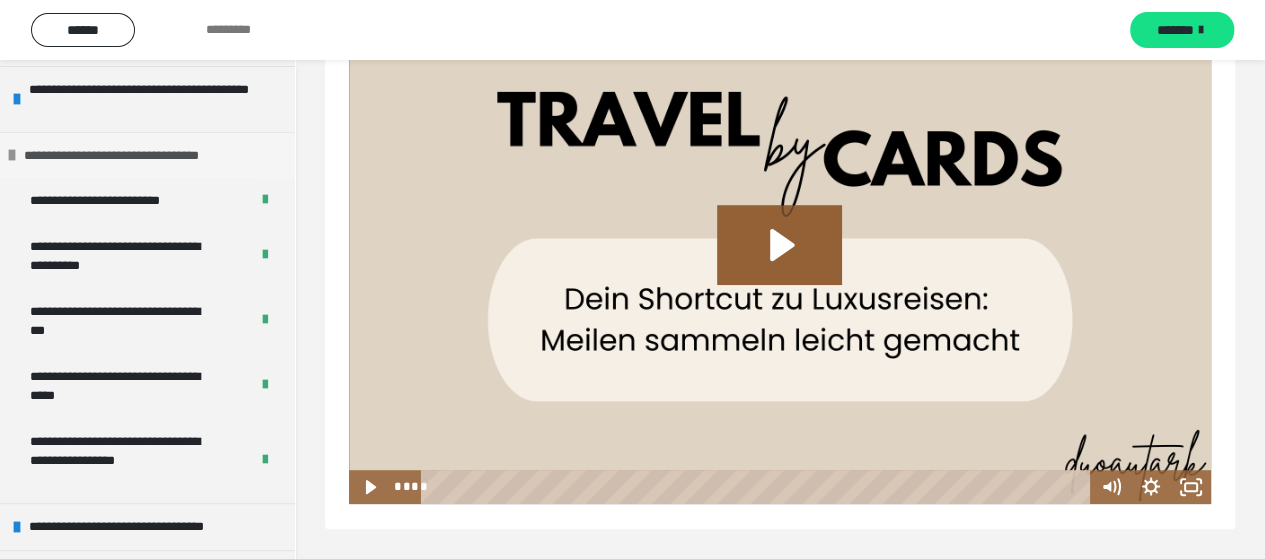 click on "**********" at bounding box center (138, 156) 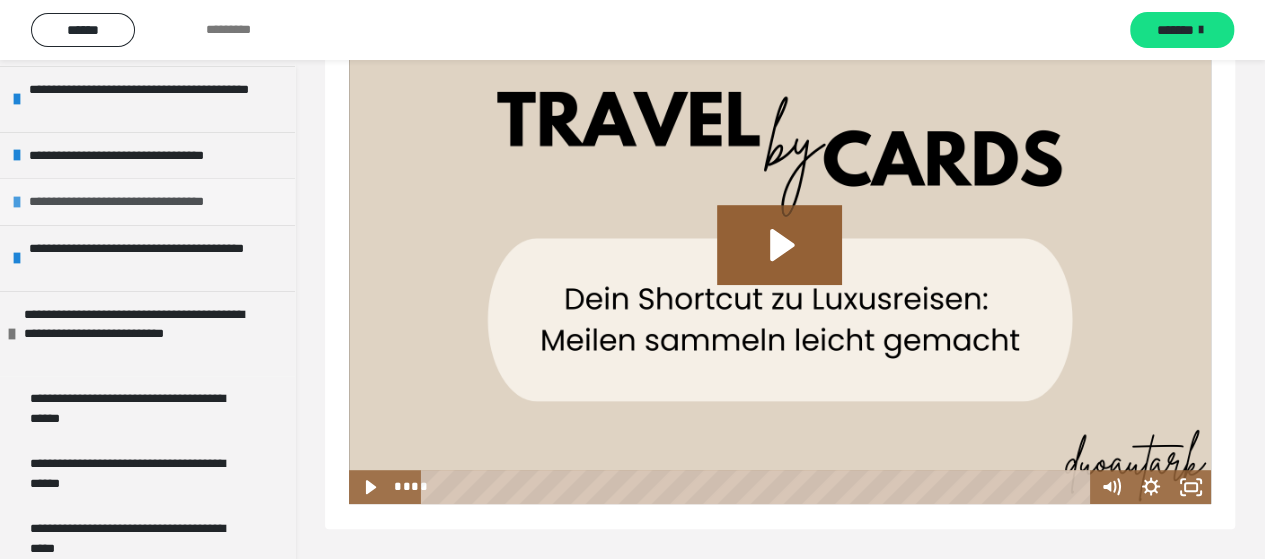 click on "**********" at bounding box center (142, 202) 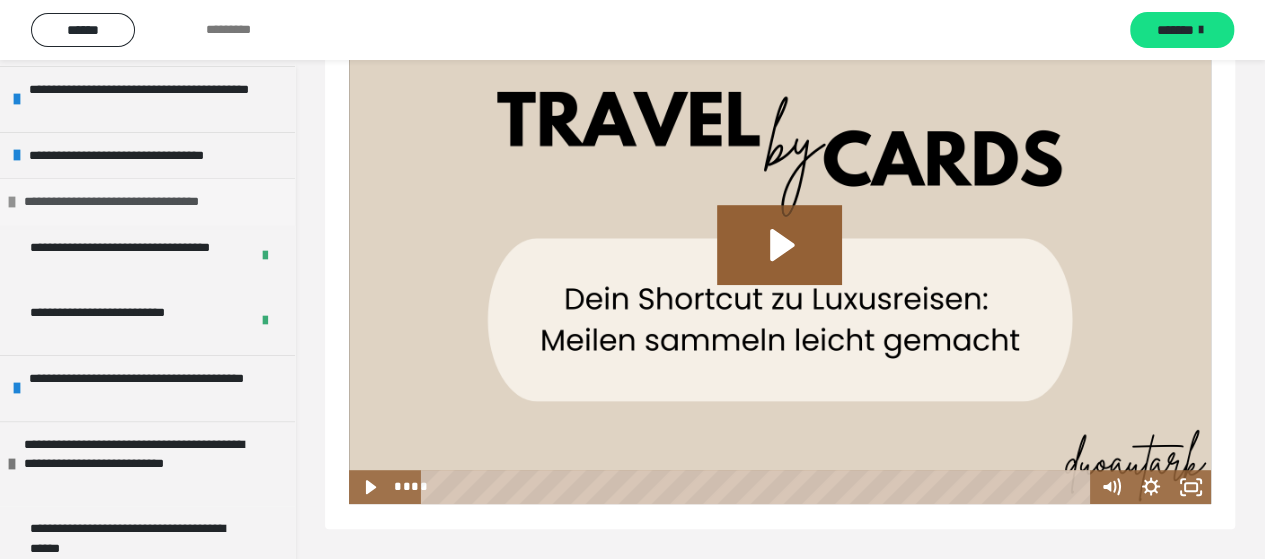 click on "**********" at bounding box center [137, 202] 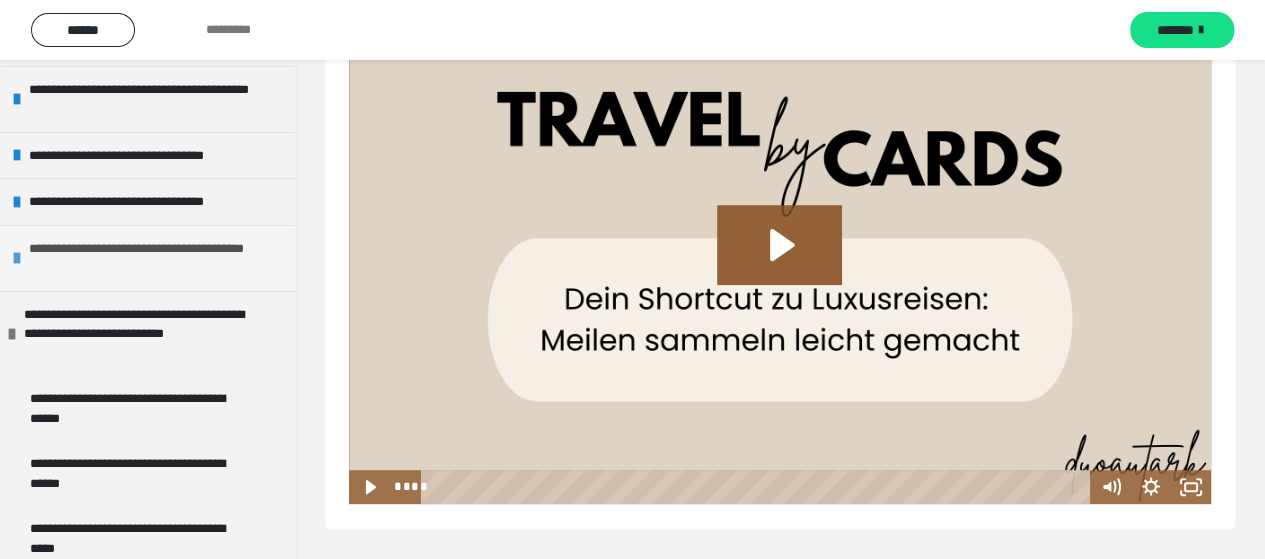 click on "**********" at bounding box center [149, 258] 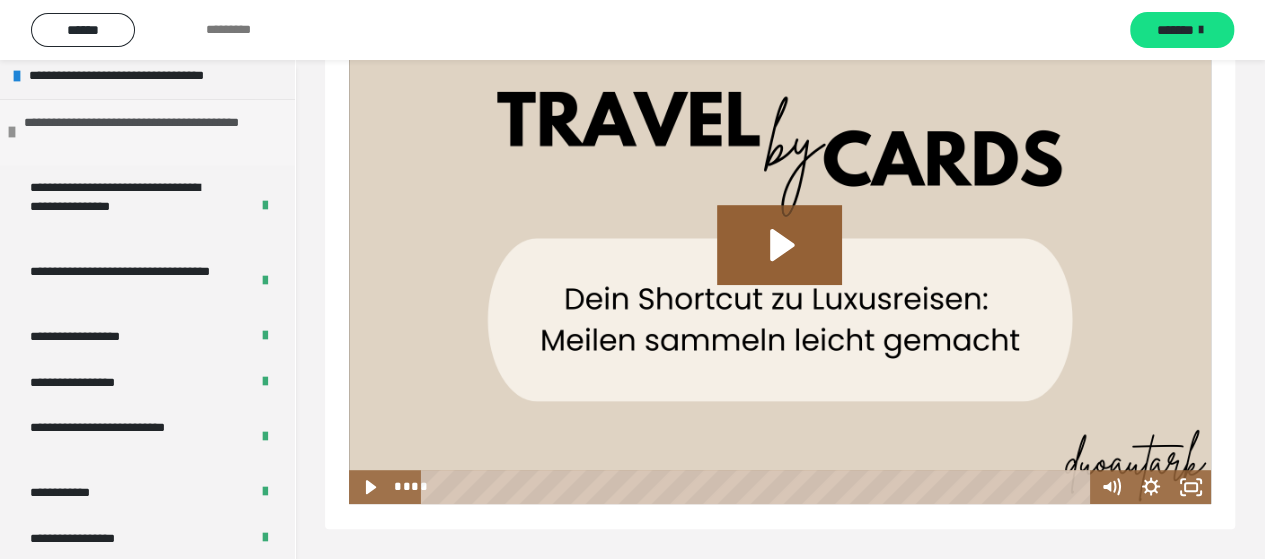 scroll, scrollTop: 304, scrollLeft: 0, axis: vertical 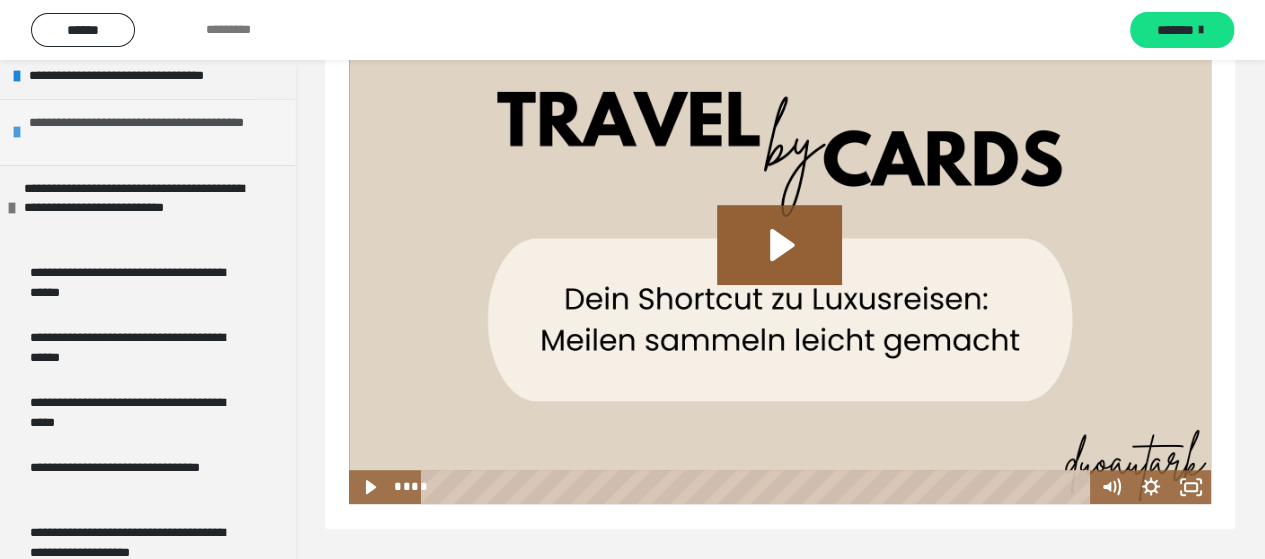 click on "**********" at bounding box center [147, 132] 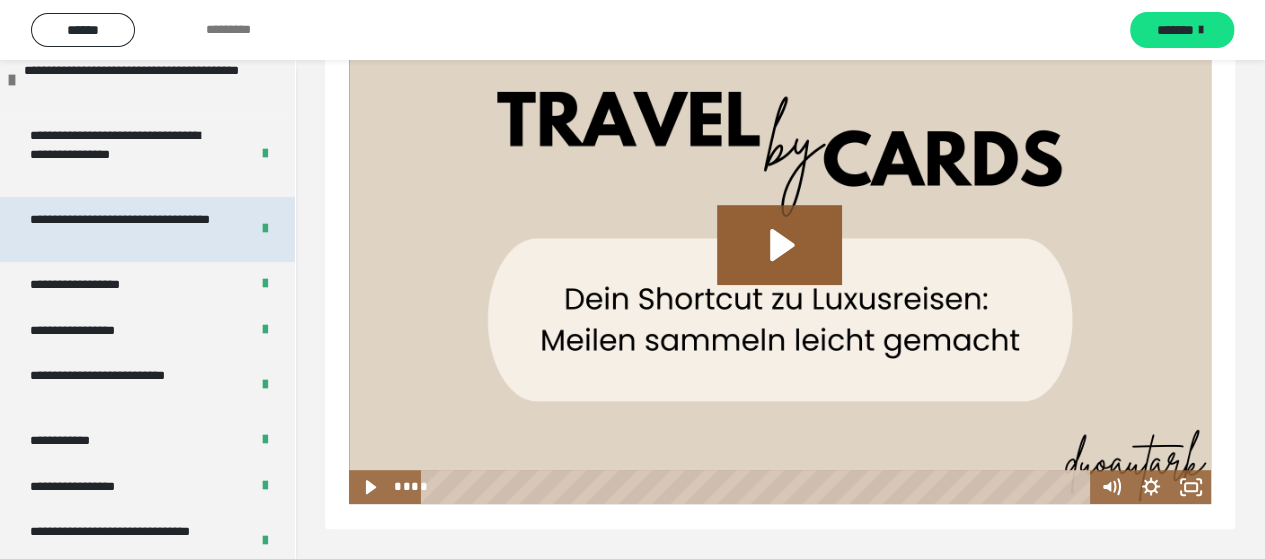 scroll, scrollTop: 350, scrollLeft: 0, axis: vertical 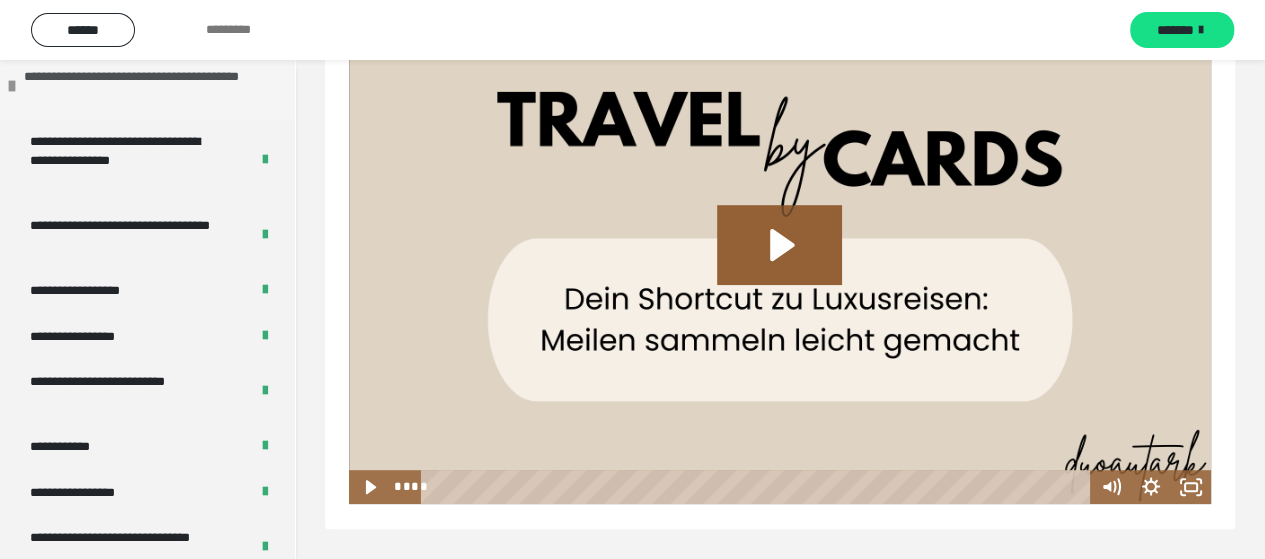 click on "**********" at bounding box center (144, 86) 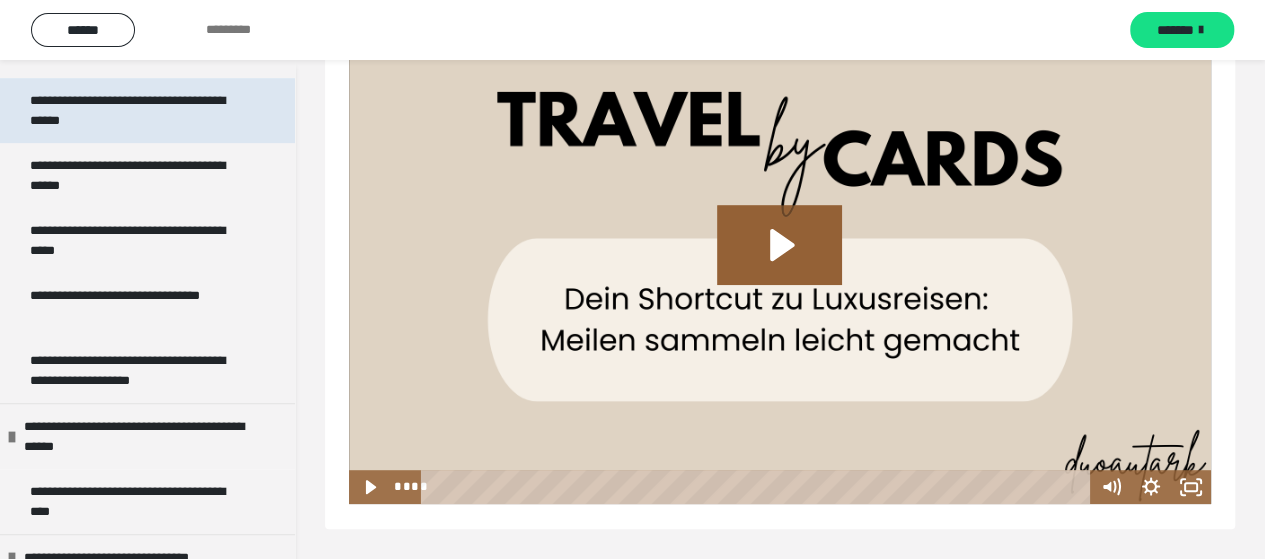 scroll, scrollTop: 478, scrollLeft: 0, axis: vertical 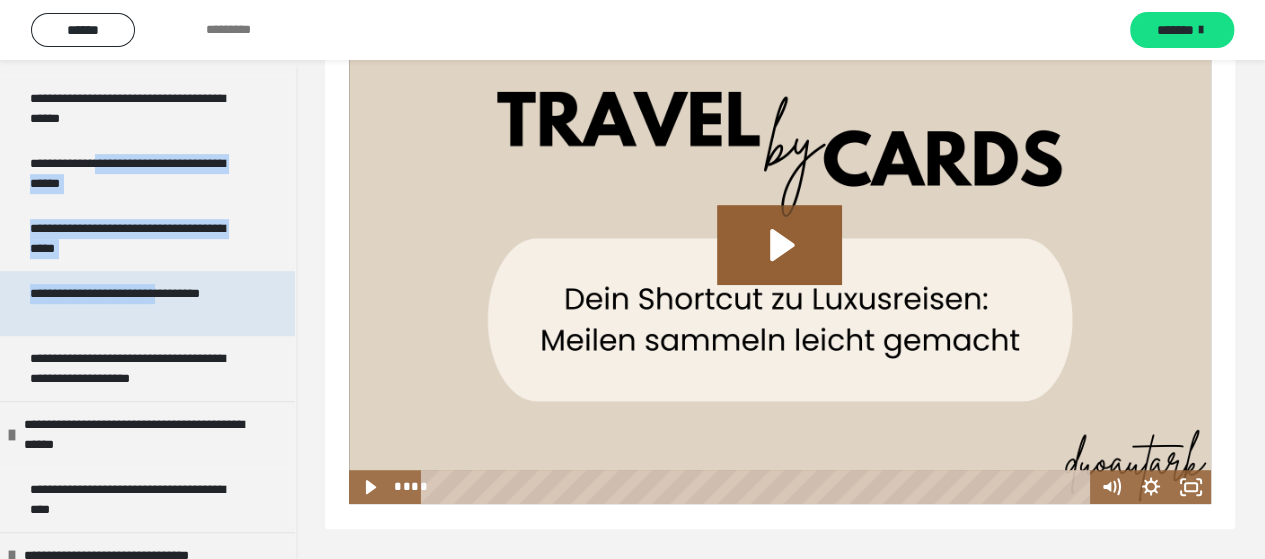 drag, startPoint x: 124, startPoint y: 157, endPoint x: 0, endPoint y: 309, distance: 196.1632 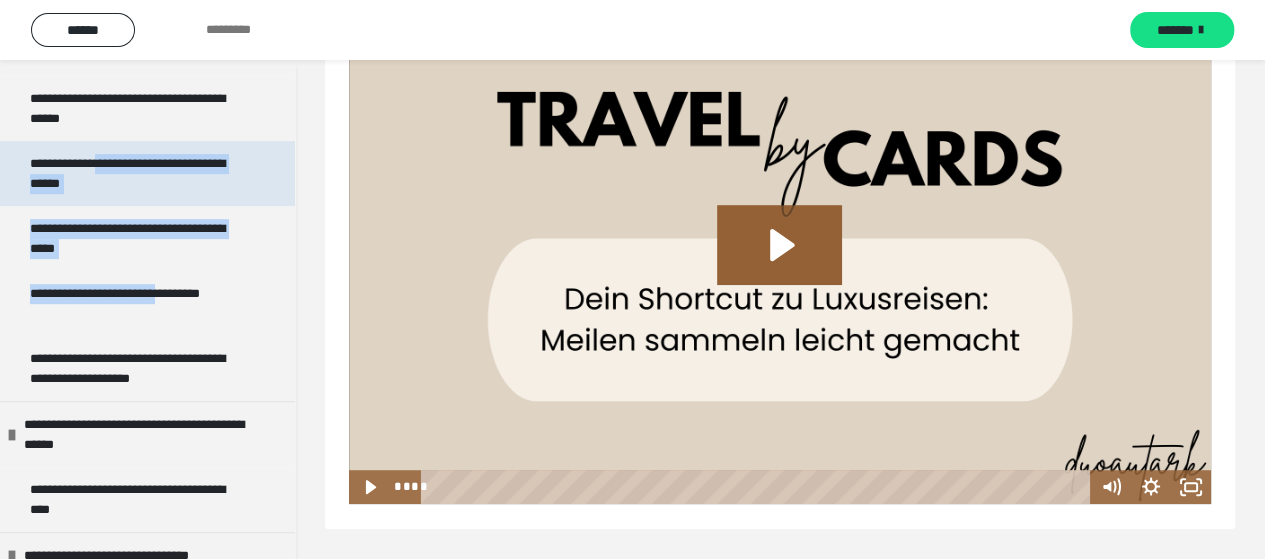 click on "**********" at bounding box center (147, 173) 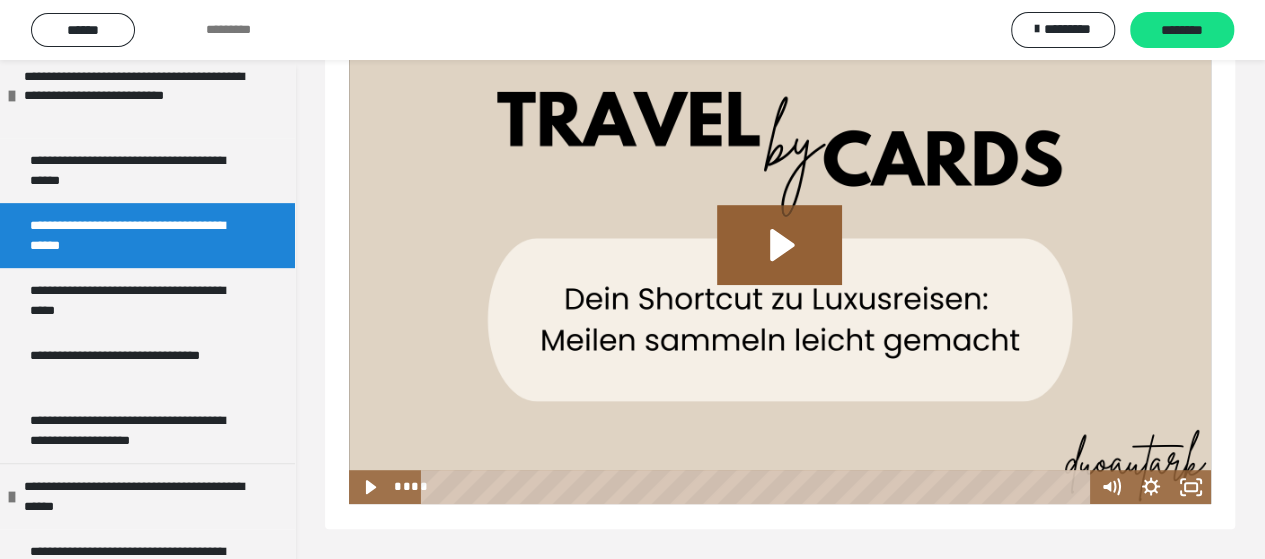 scroll, scrollTop: 358, scrollLeft: 0, axis: vertical 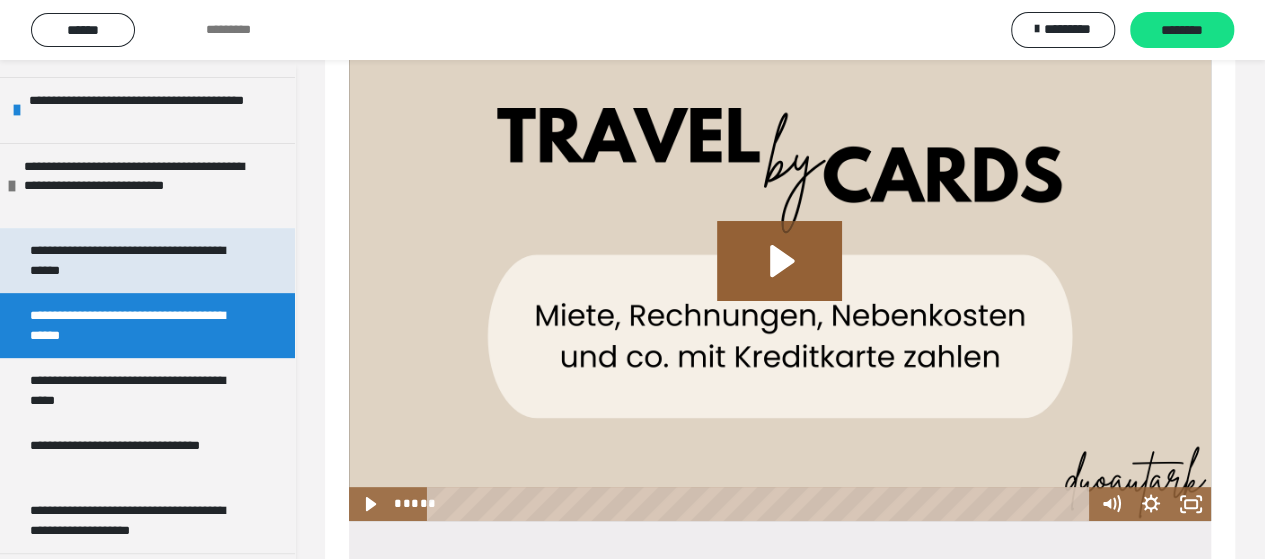 click on "**********" at bounding box center (132, 260) 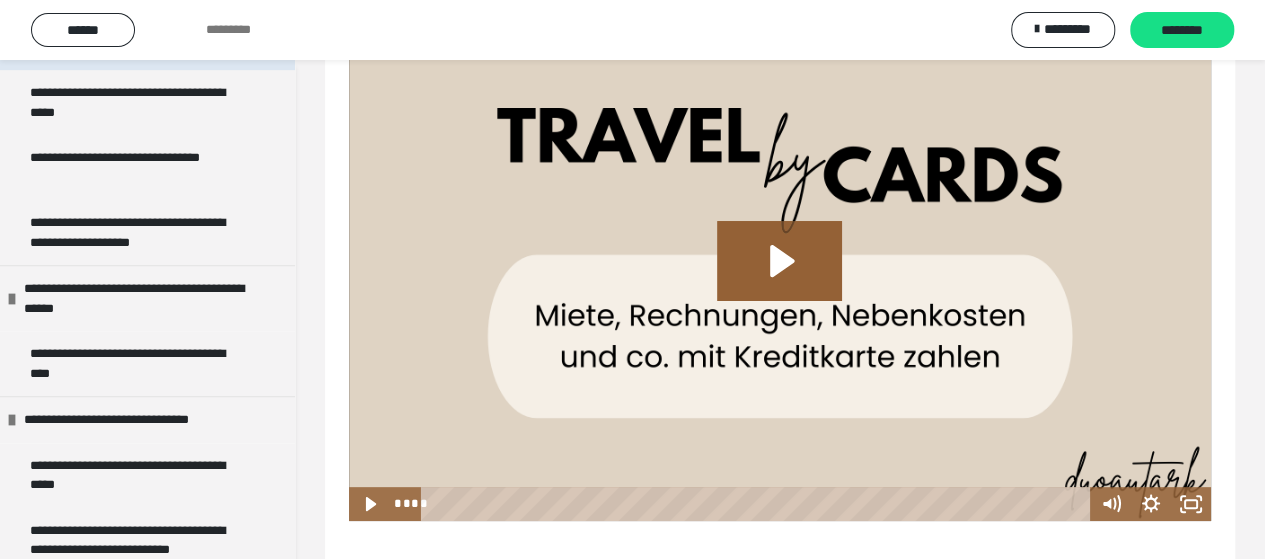 scroll, scrollTop: 612, scrollLeft: 0, axis: vertical 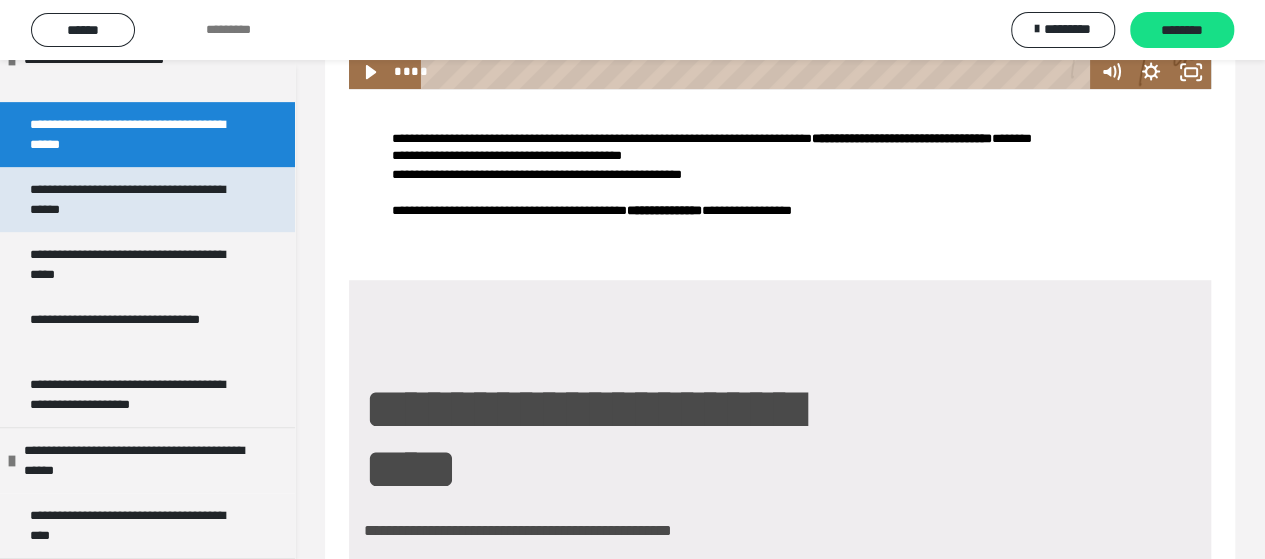 click on "**********" at bounding box center [132, 199] 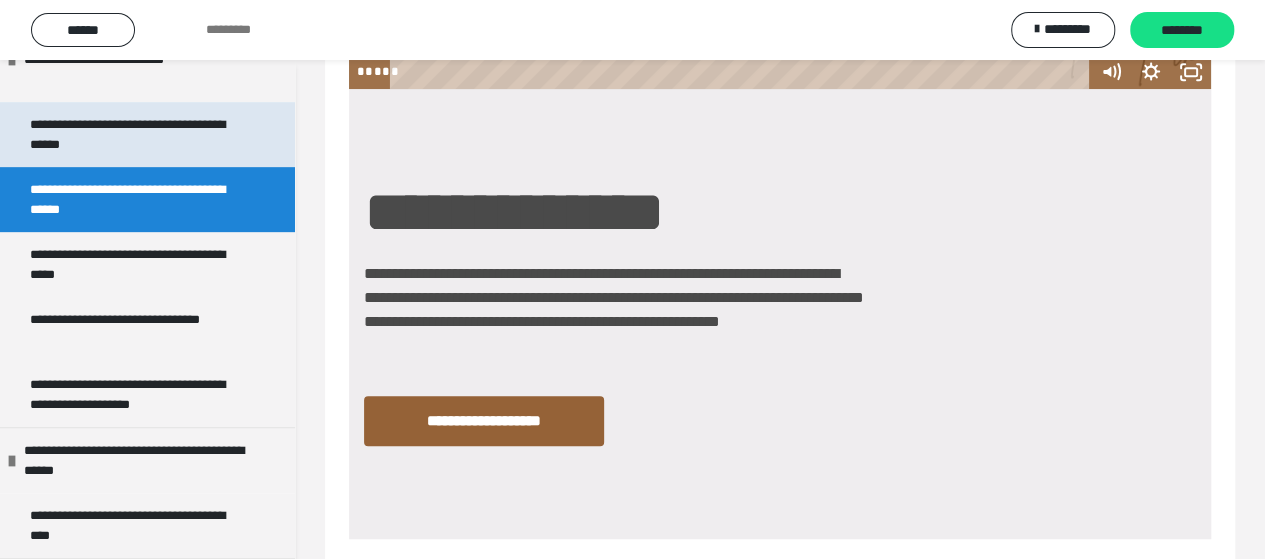 scroll, scrollTop: 105, scrollLeft: 0, axis: vertical 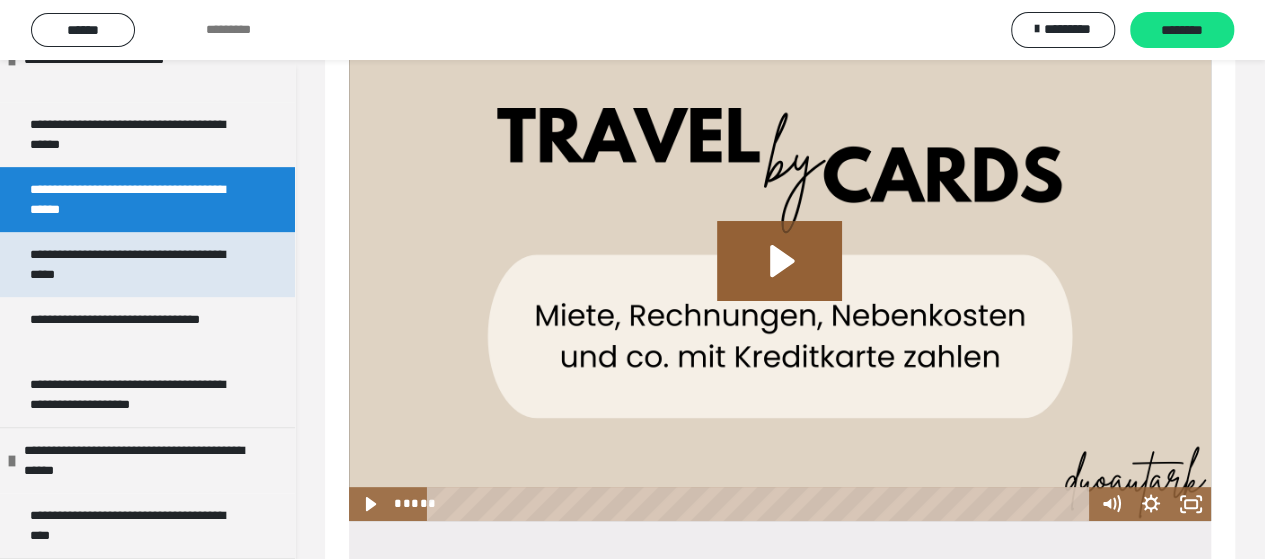 click on "**********" at bounding box center (132, 264) 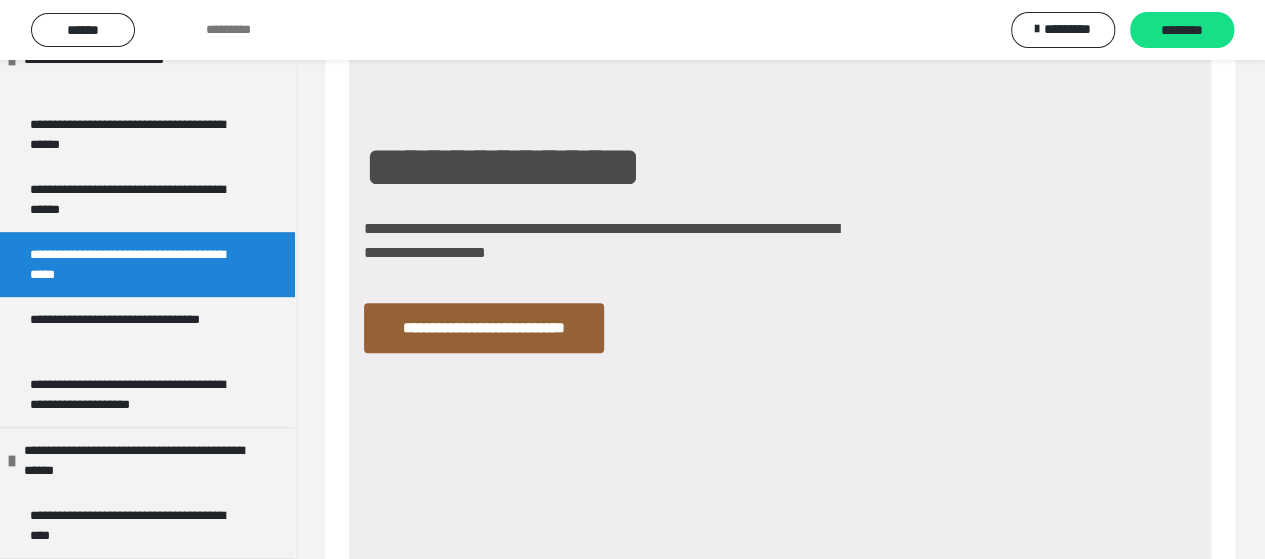 scroll, scrollTop: 610, scrollLeft: 0, axis: vertical 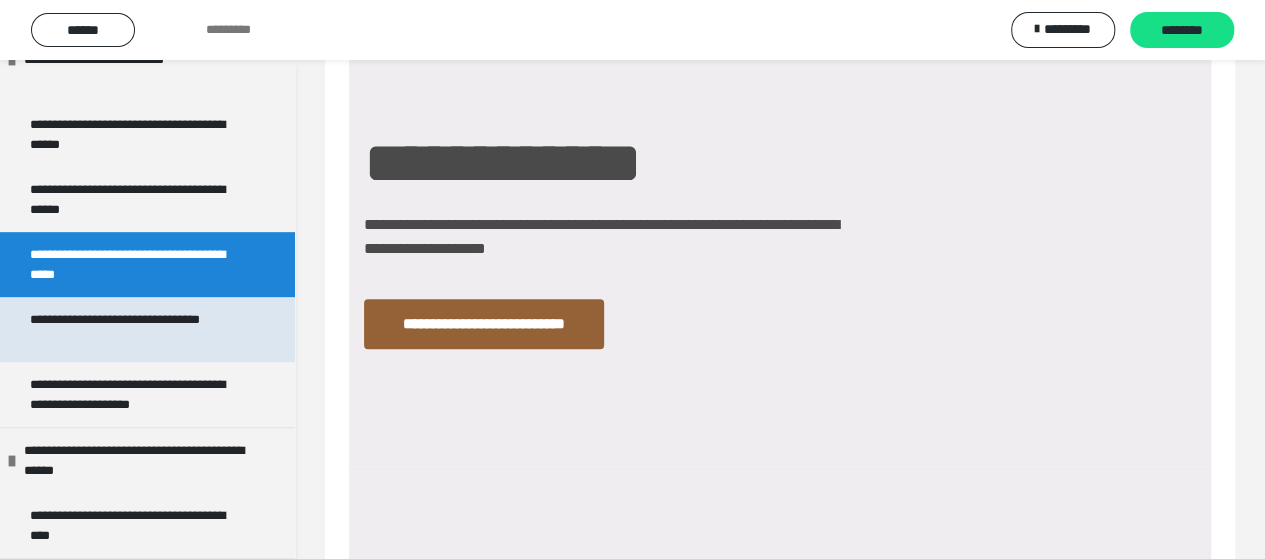 click on "**********" at bounding box center (132, 329) 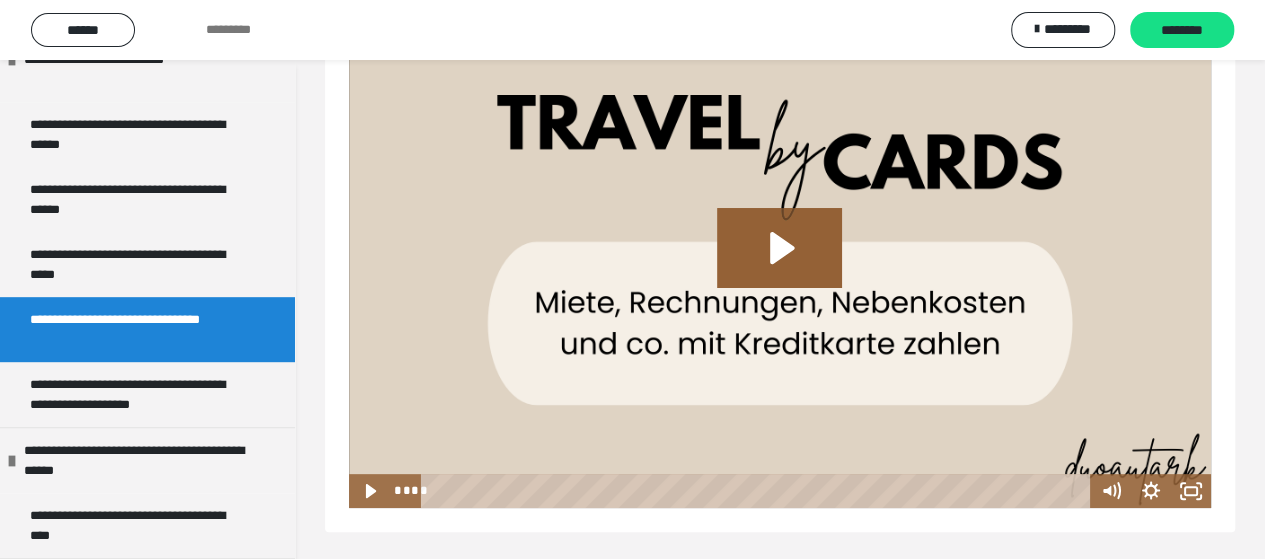 scroll, scrollTop: 120, scrollLeft: 0, axis: vertical 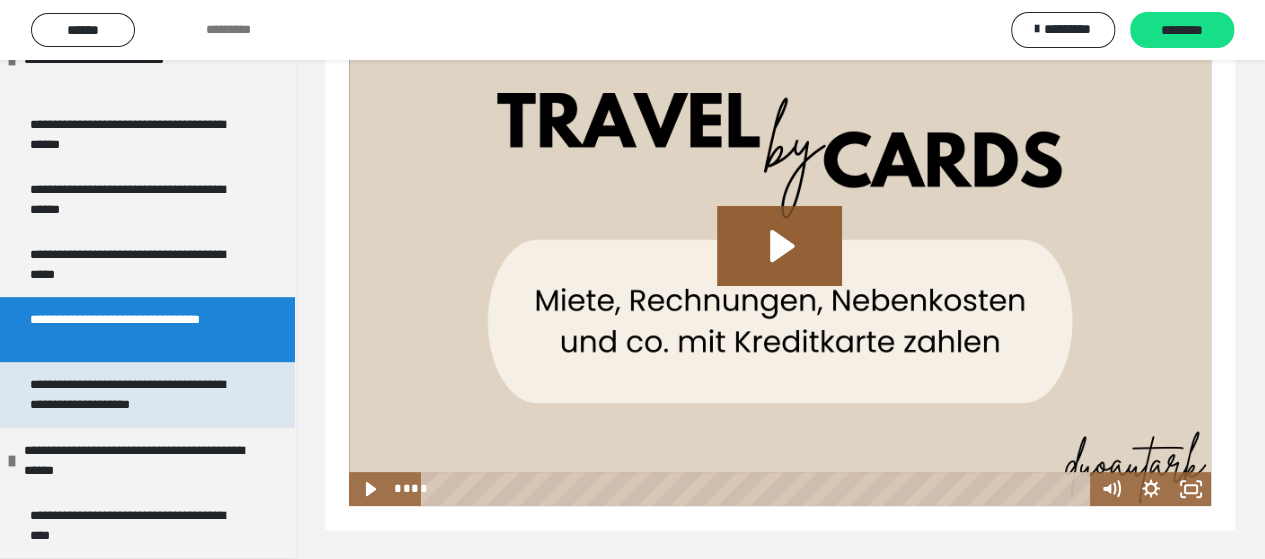 click on "**********" at bounding box center [132, 394] 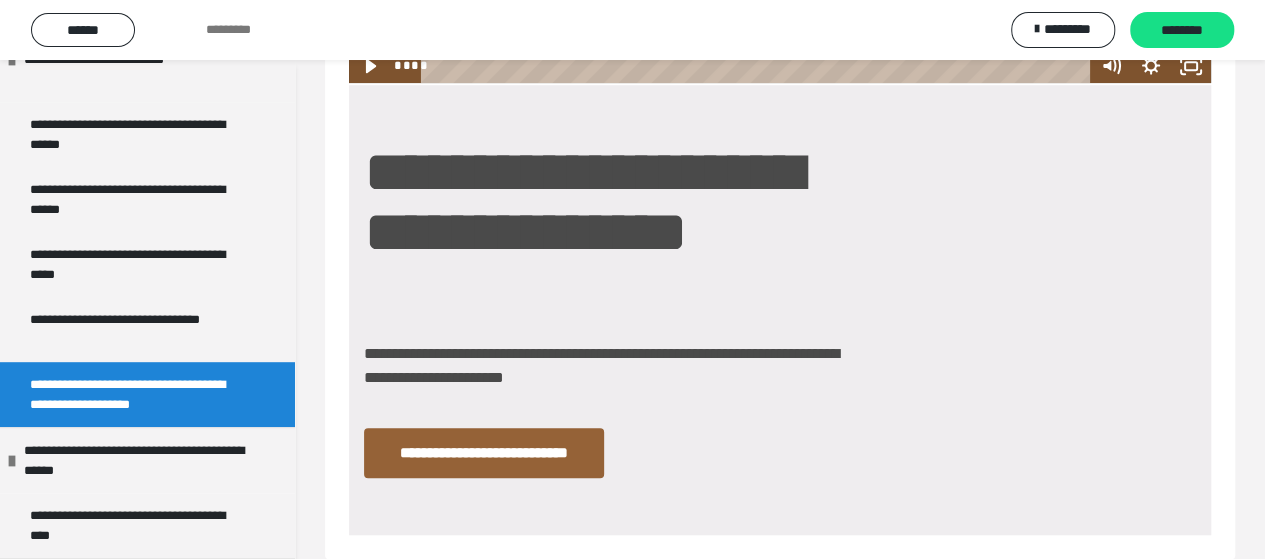 scroll, scrollTop: 644, scrollLeft: 0, axis: vertical 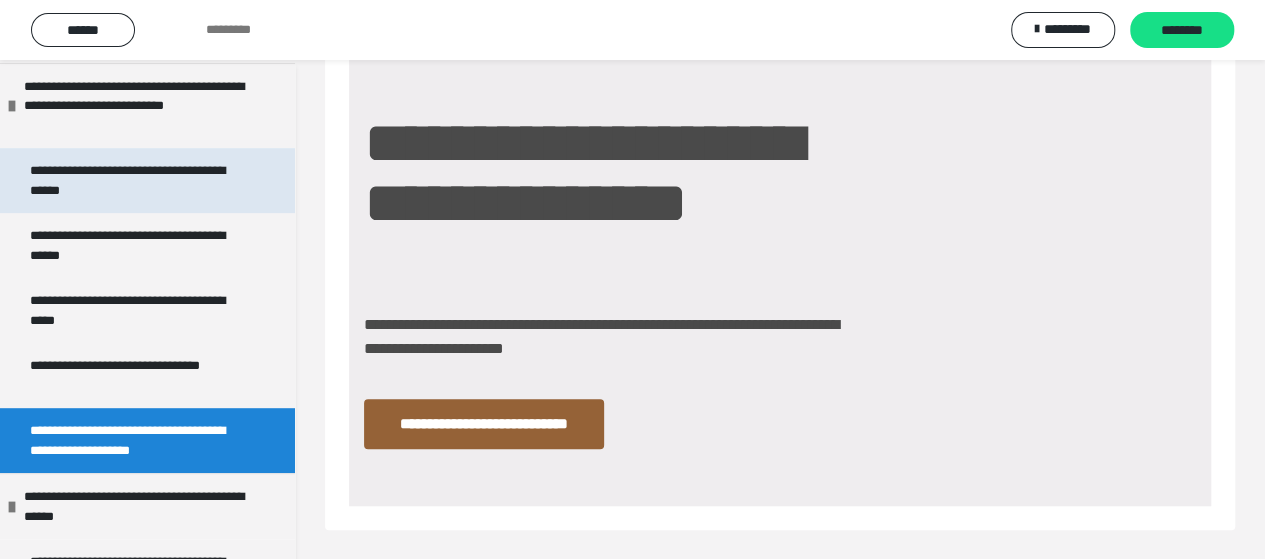 click on "**********" at bounding box center [132, 180] 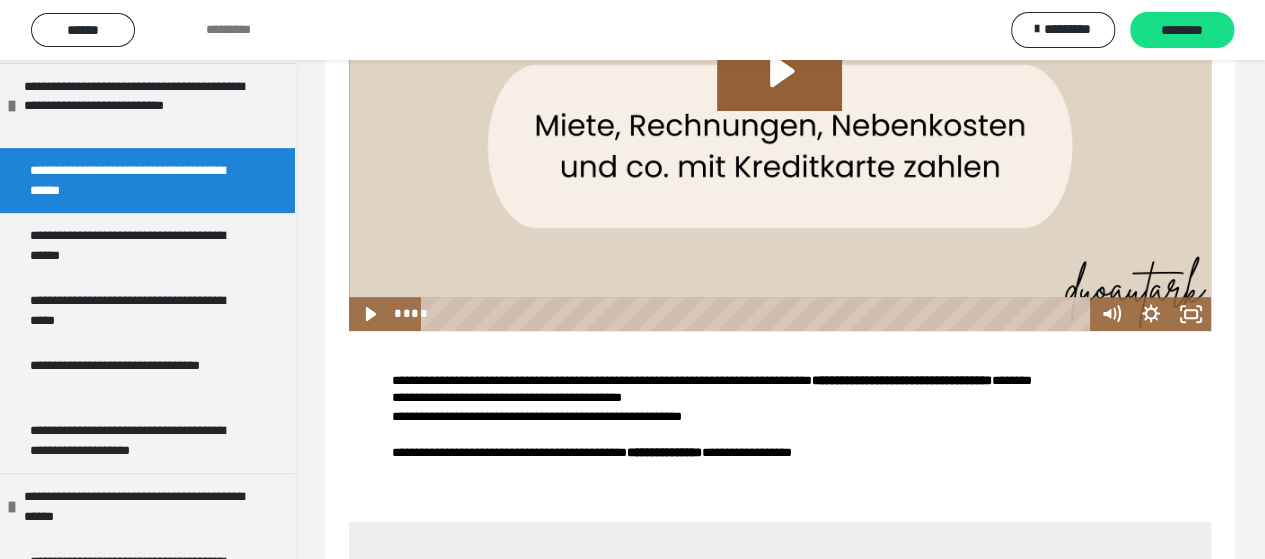 scroll, scrollTop: 296, scrollLeft: 0, axis: vertical 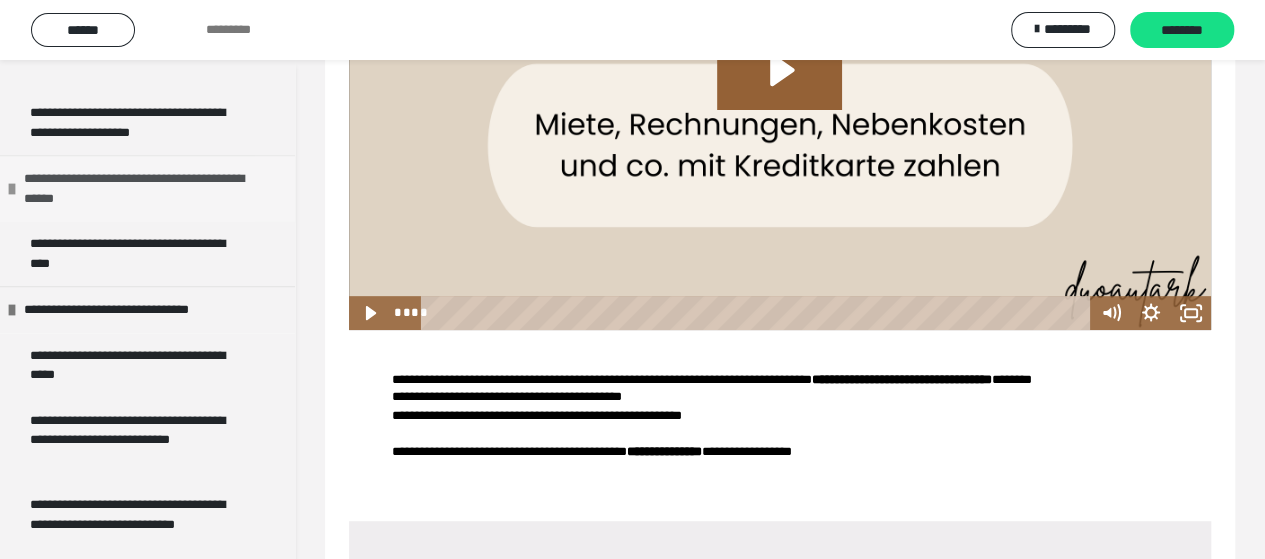 click at bounding box center [12, 189] 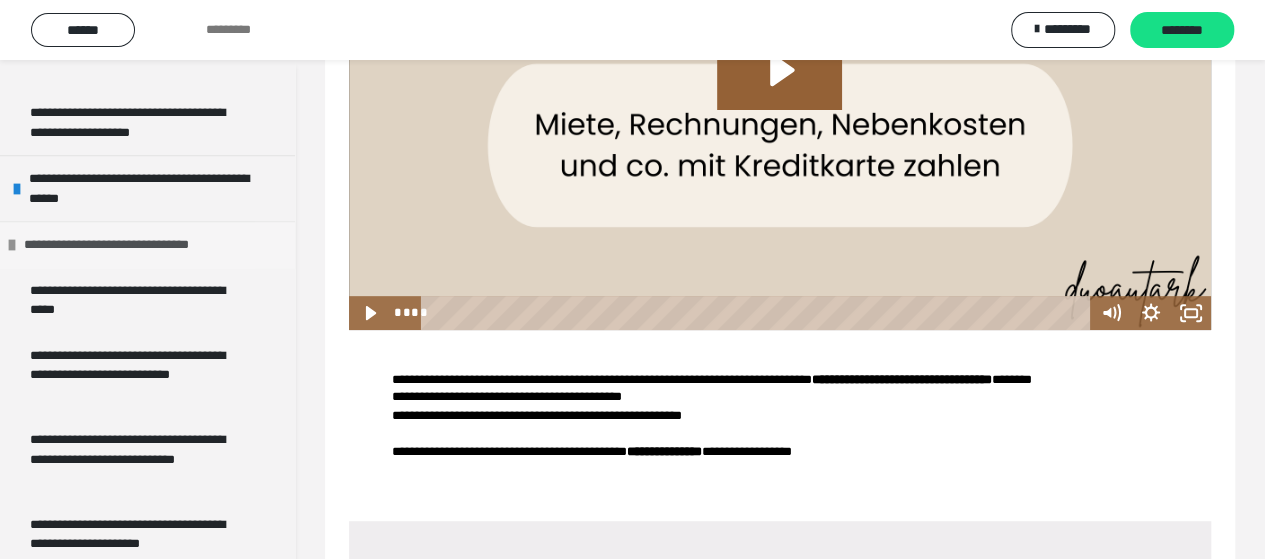 click at bounding box center (12, 245) 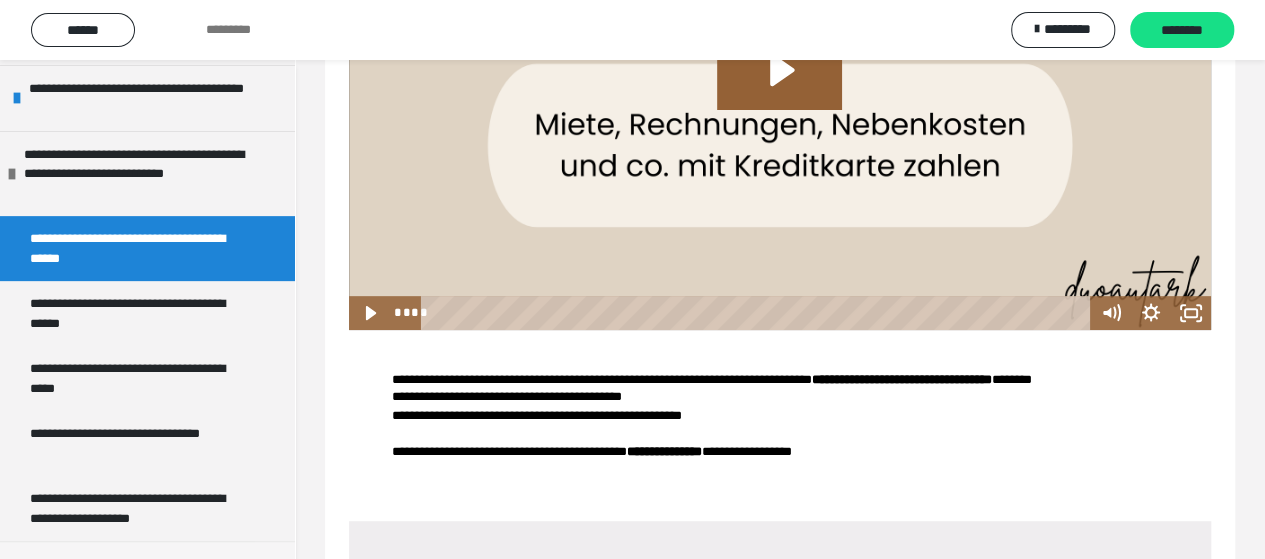 scroll, scrollTop: 340, scrollLeft: 0, axis: vertical 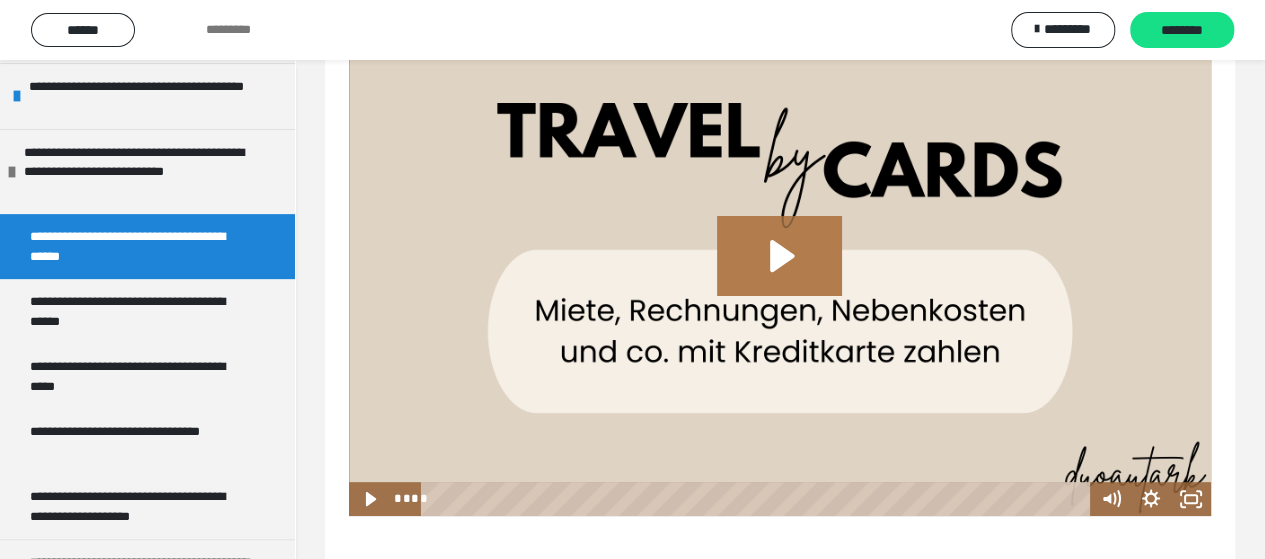 click 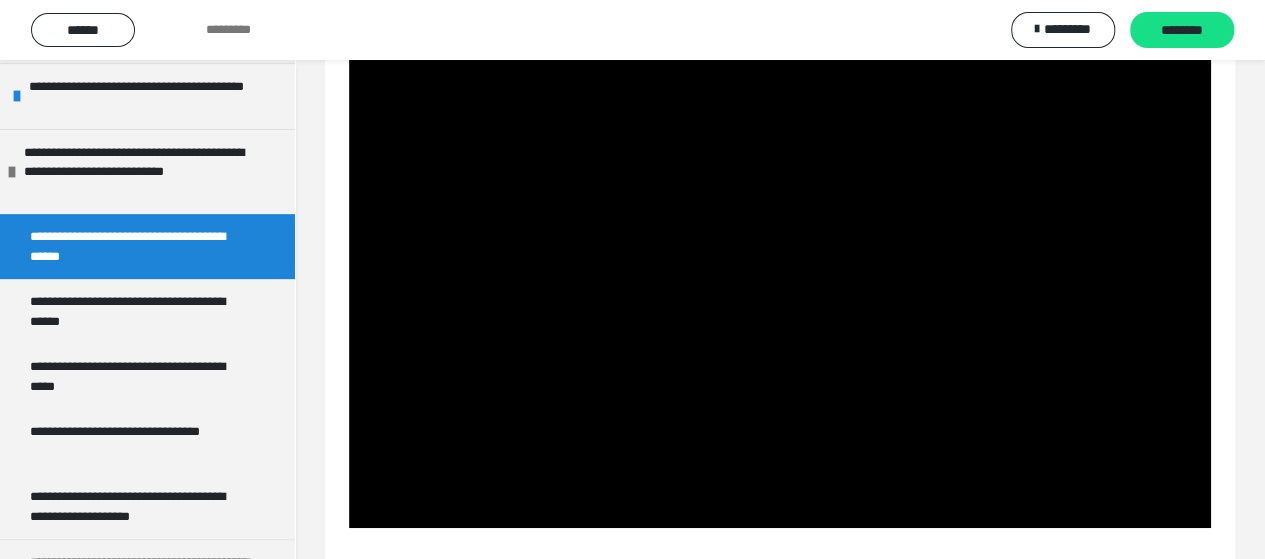 scroll, scrollTop: 111, scrollLeft: 0, axis: vertical 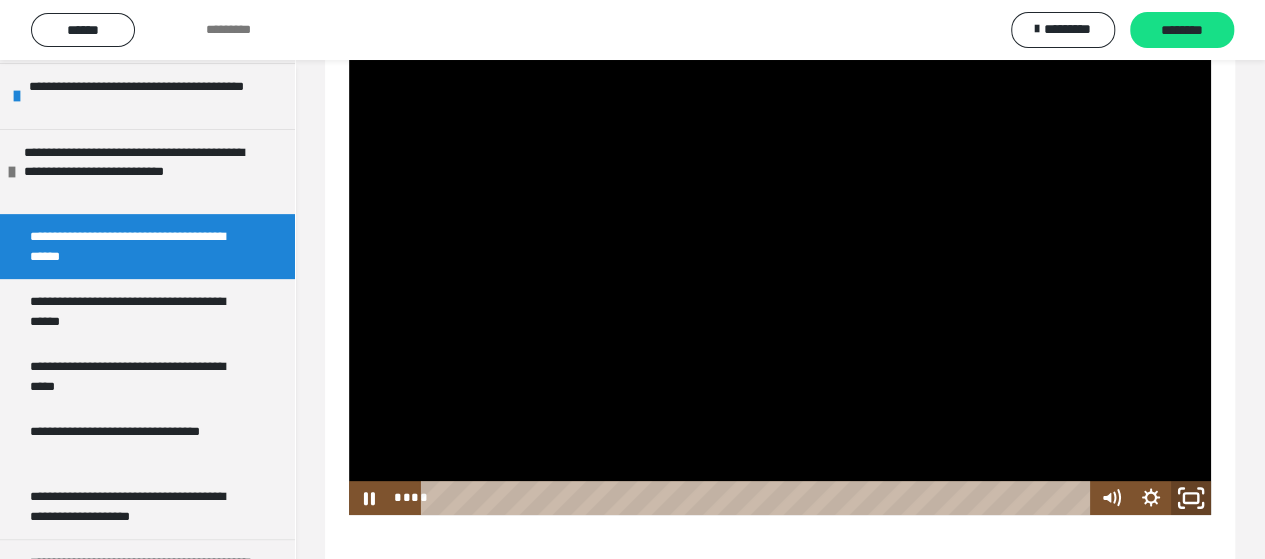 click 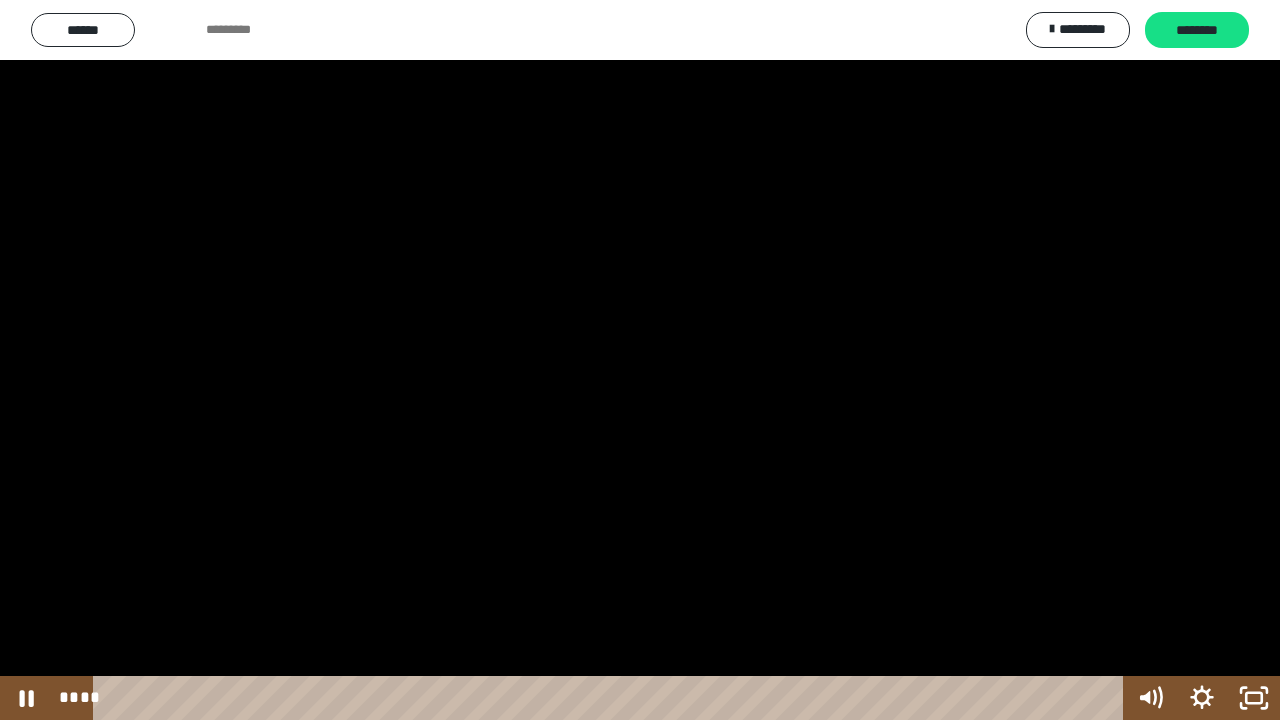 click at bounding box center (640, 360) 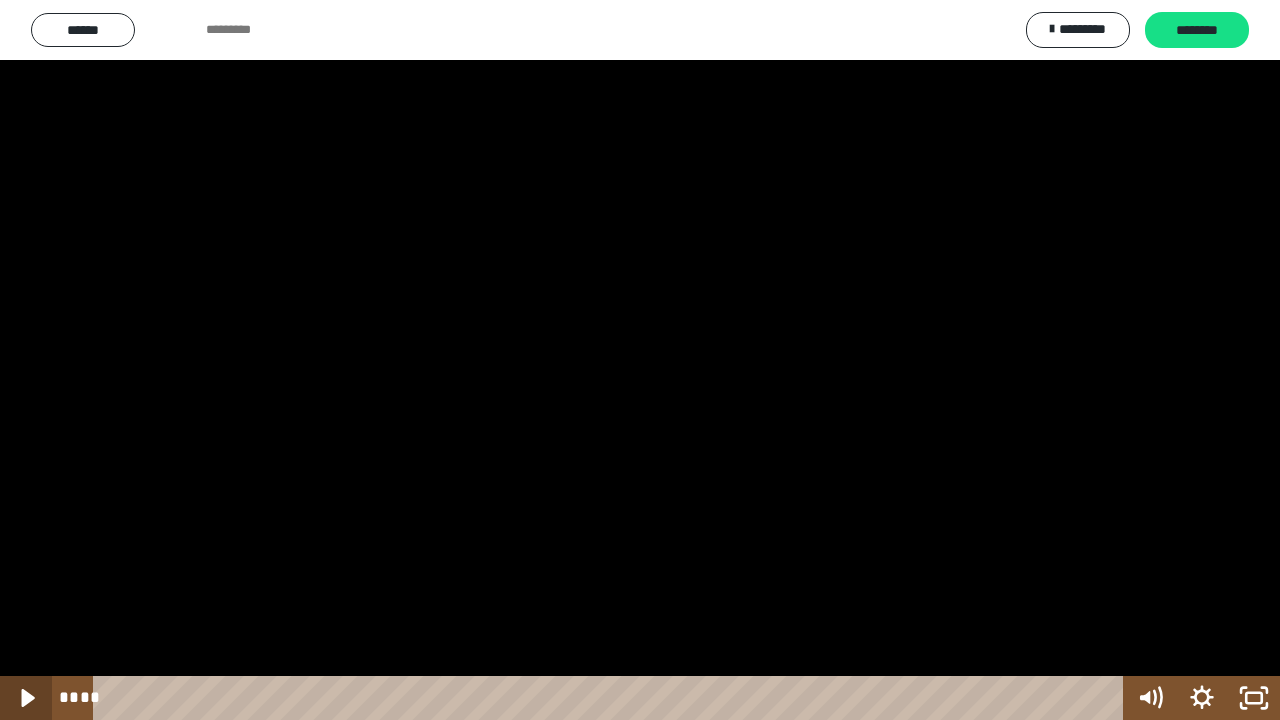 click 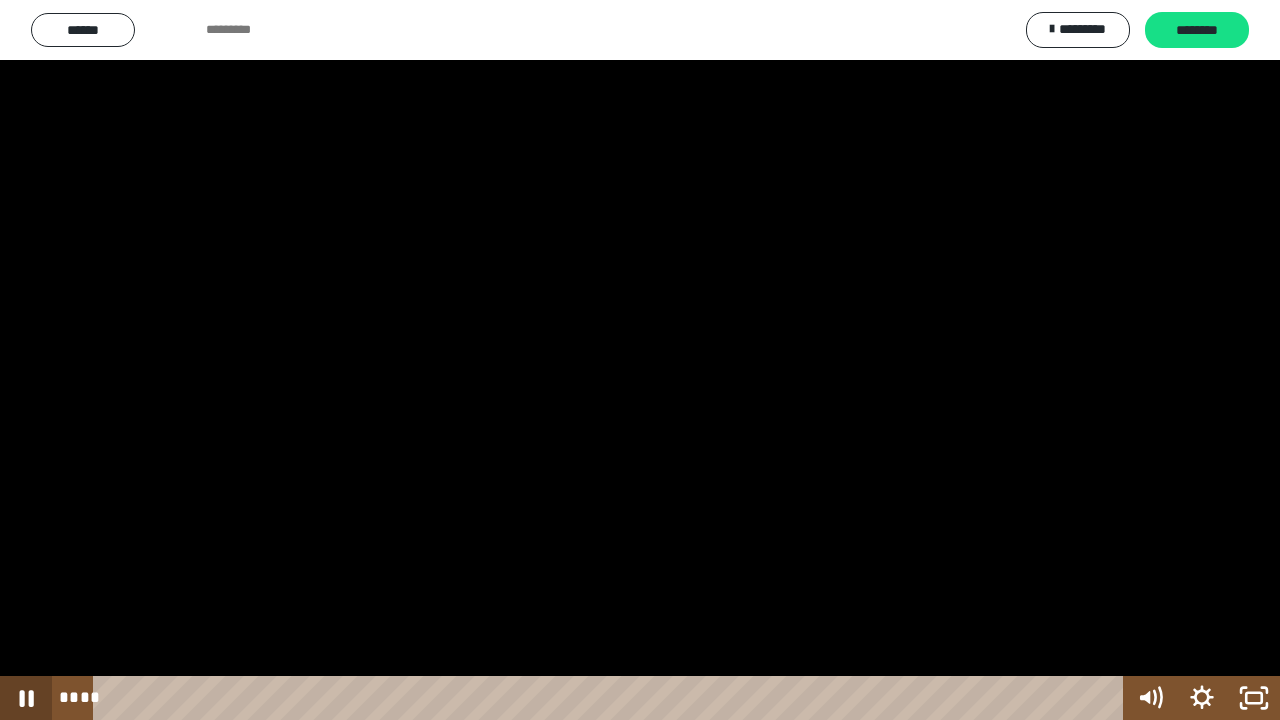type 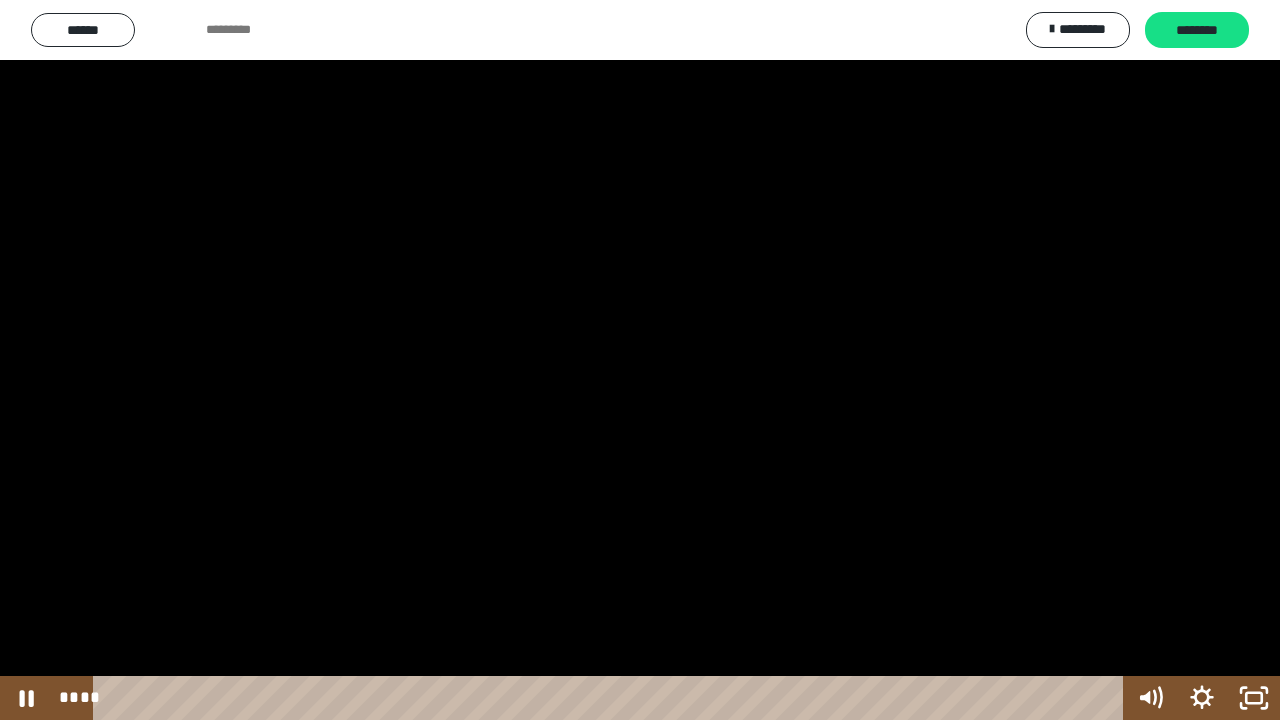 click at bounding box center (612, 698) 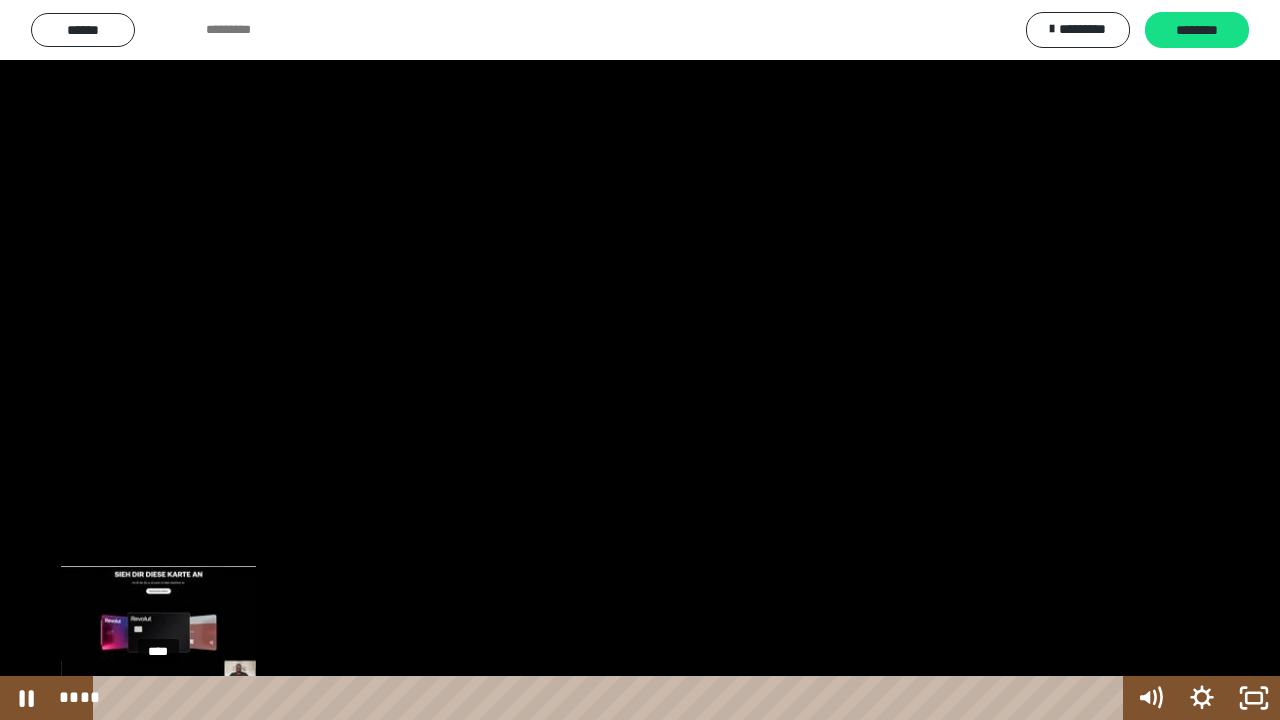 click on "****" at bounding box center [612, 698] 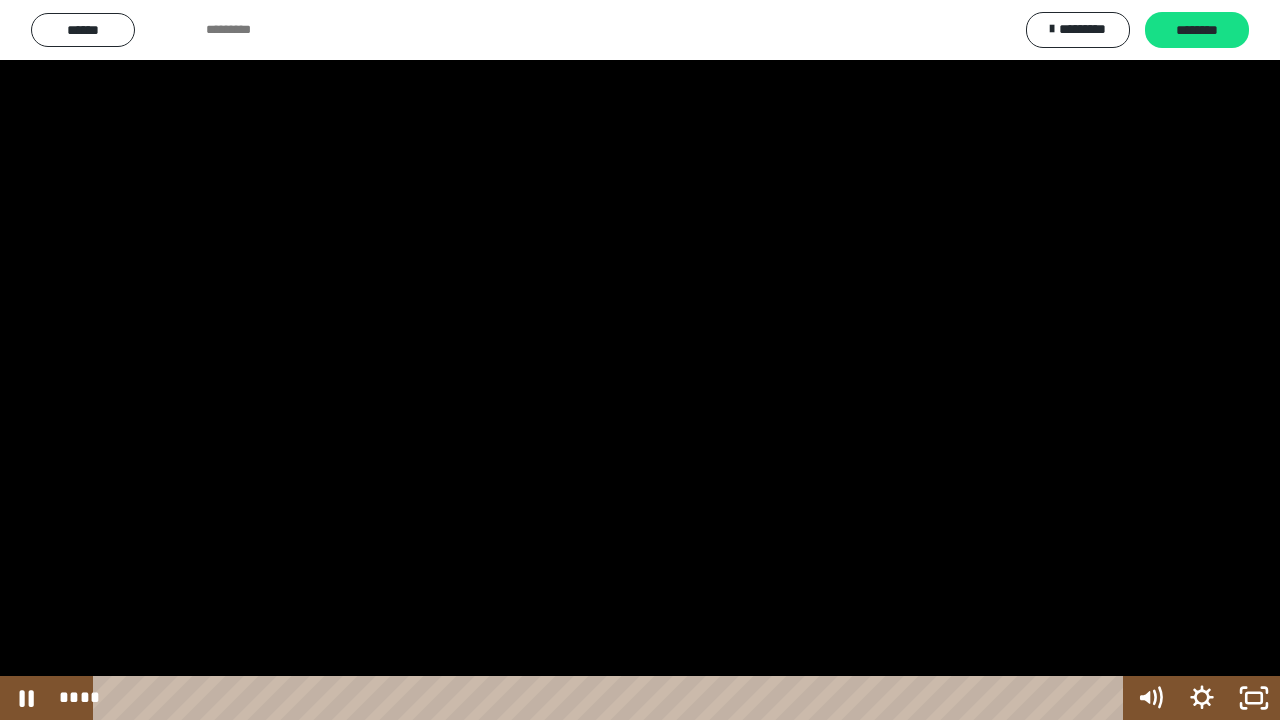 click at bounding box center [640, 360] 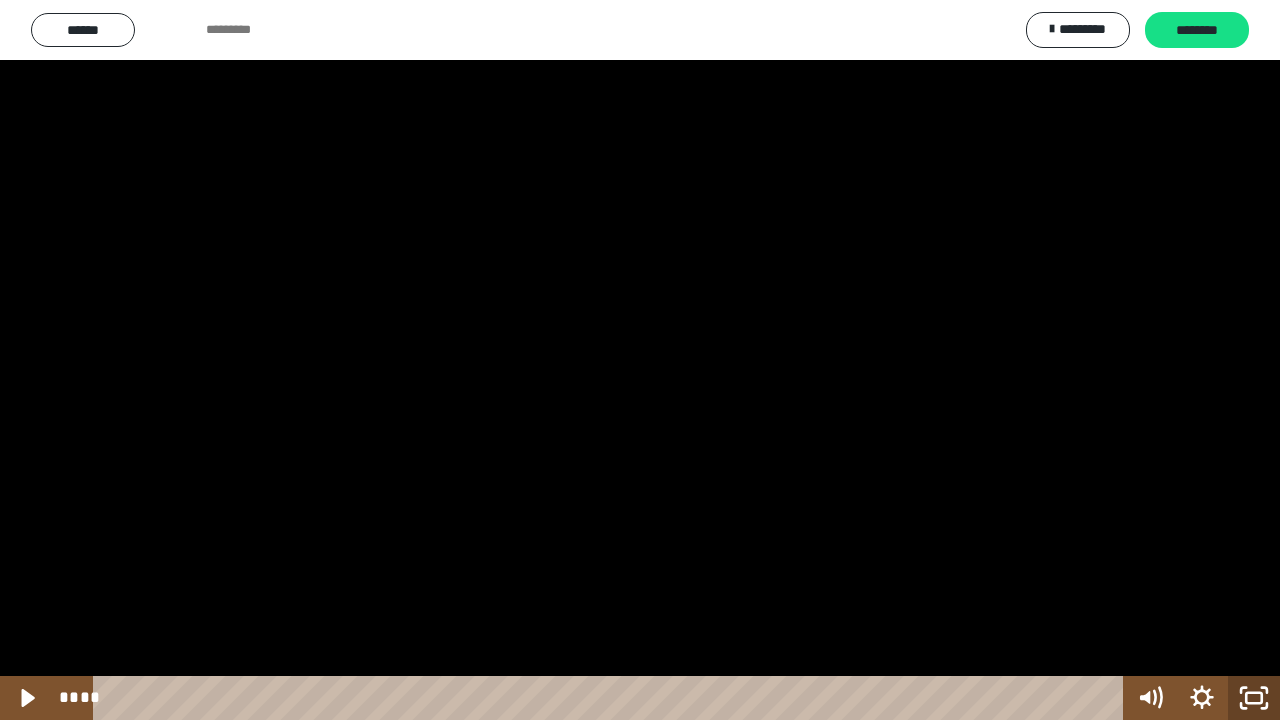click 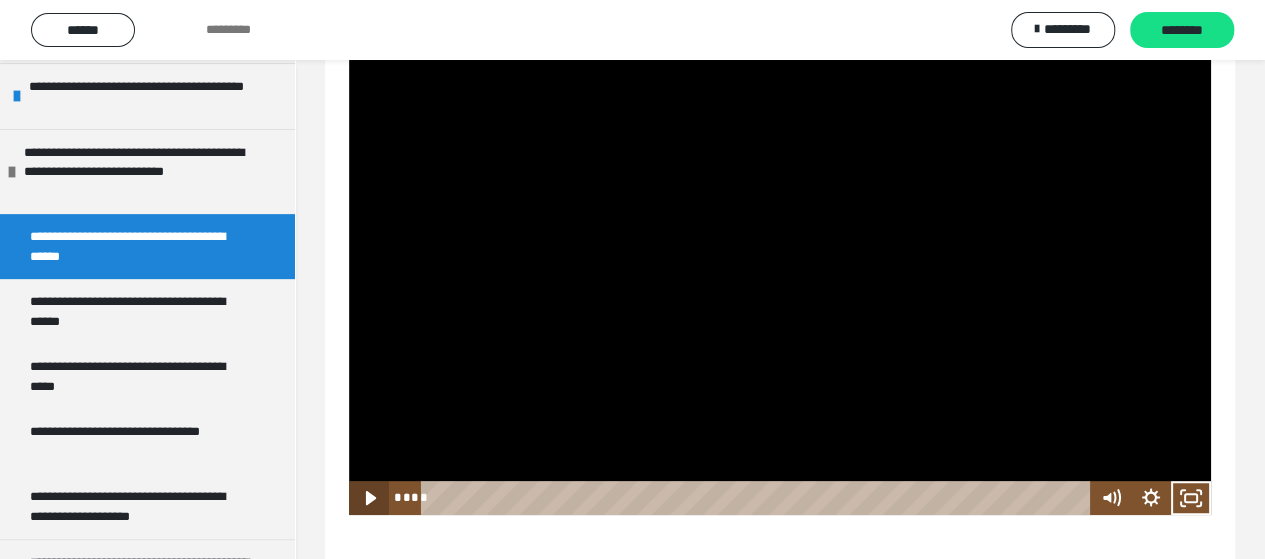 click 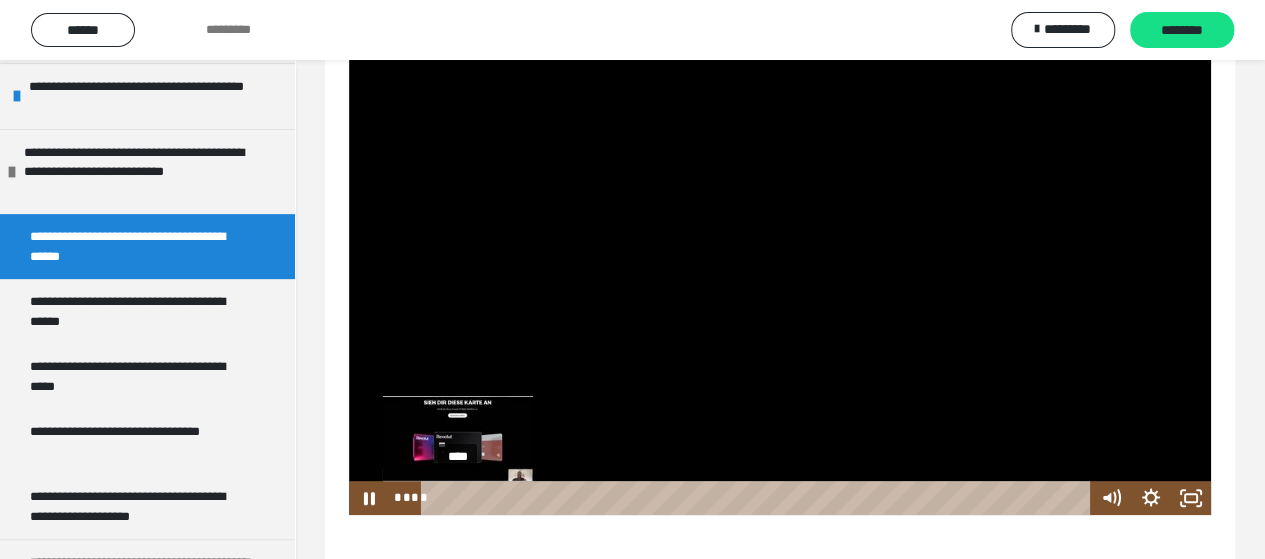 click on "****" at bounding box center (758, 498) 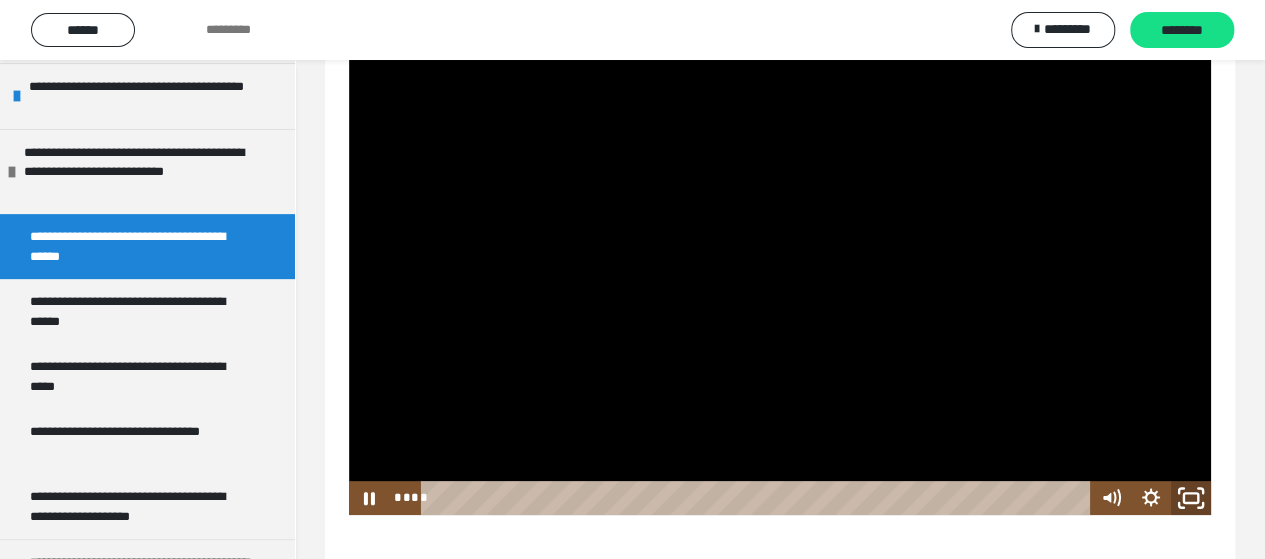 click 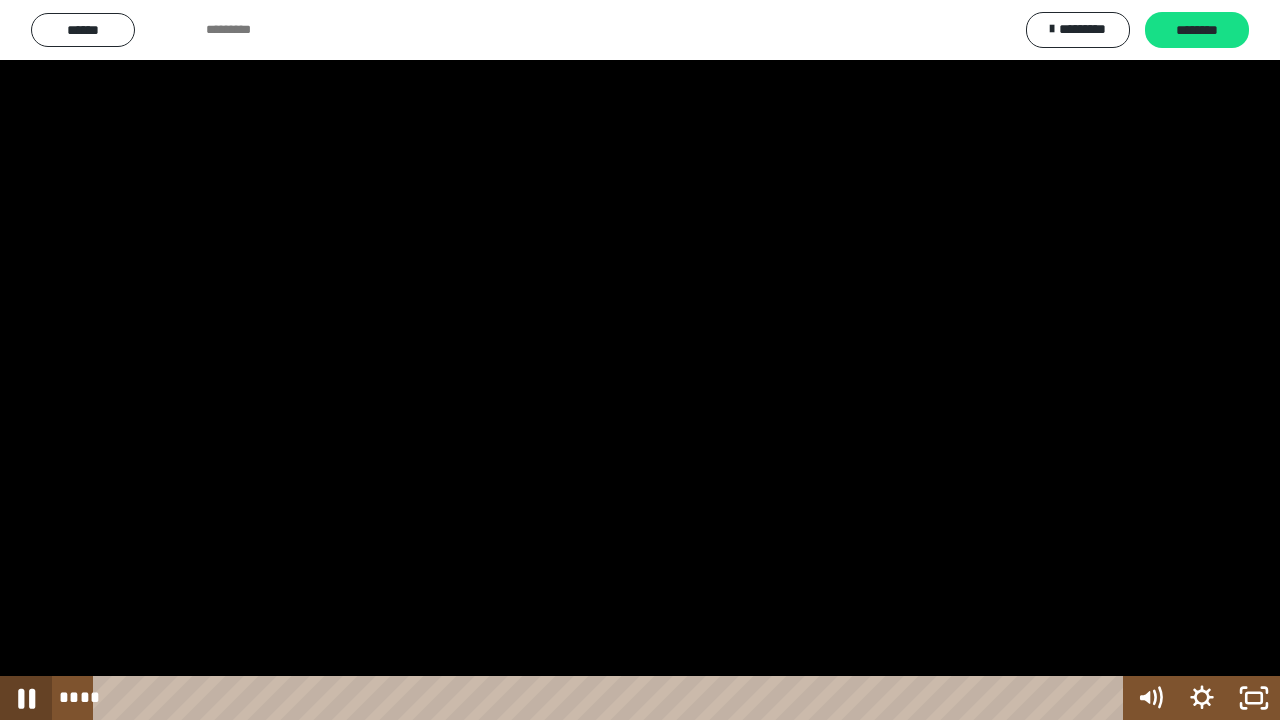 click 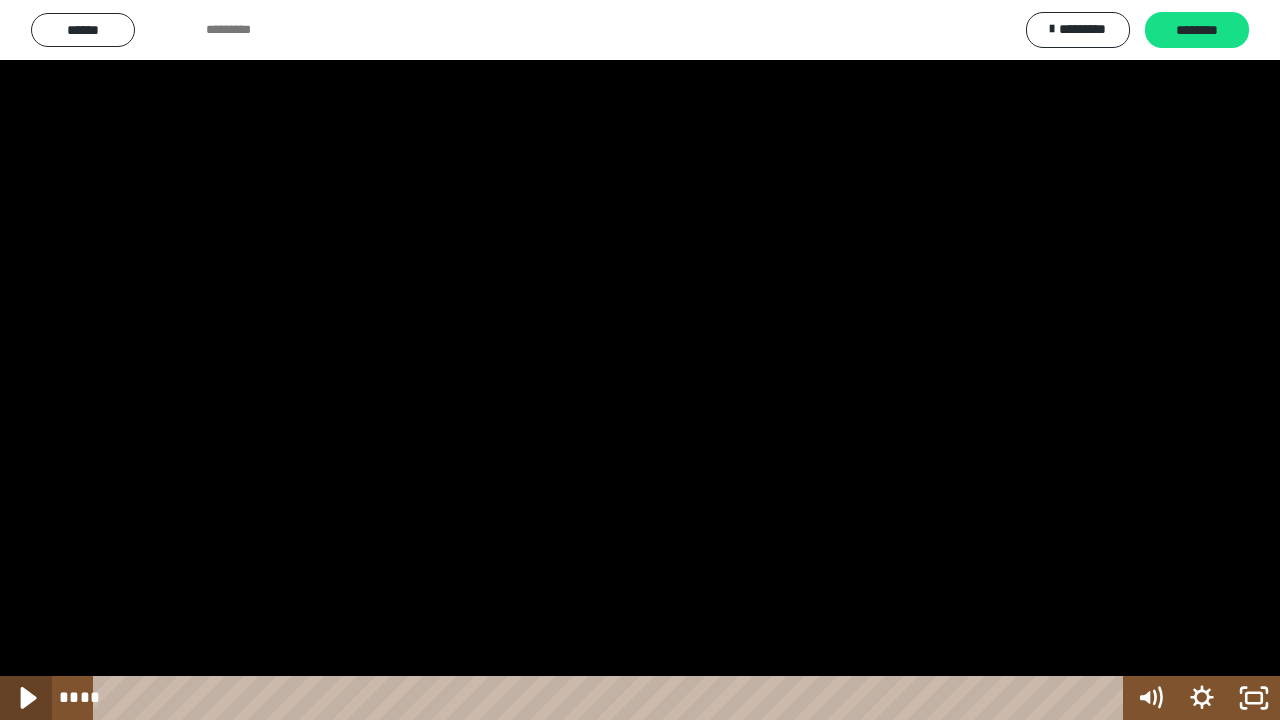 click 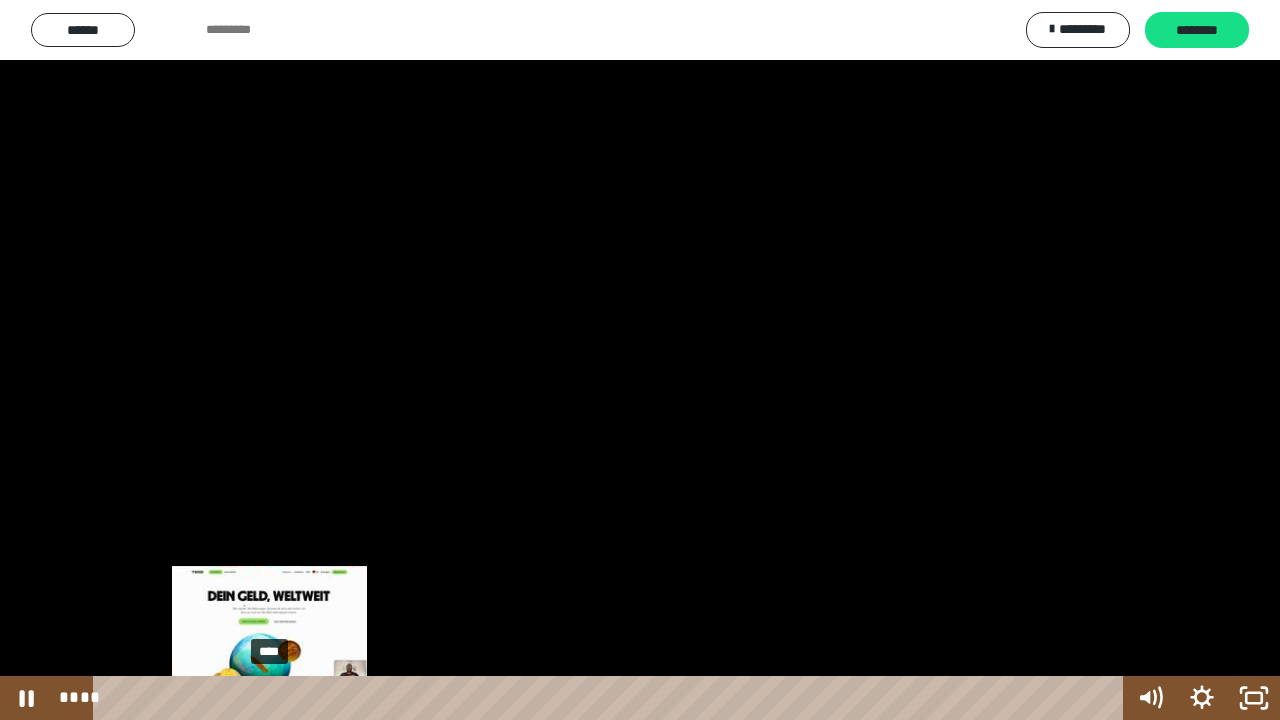 click on "****" at bounding box center [612, 698] 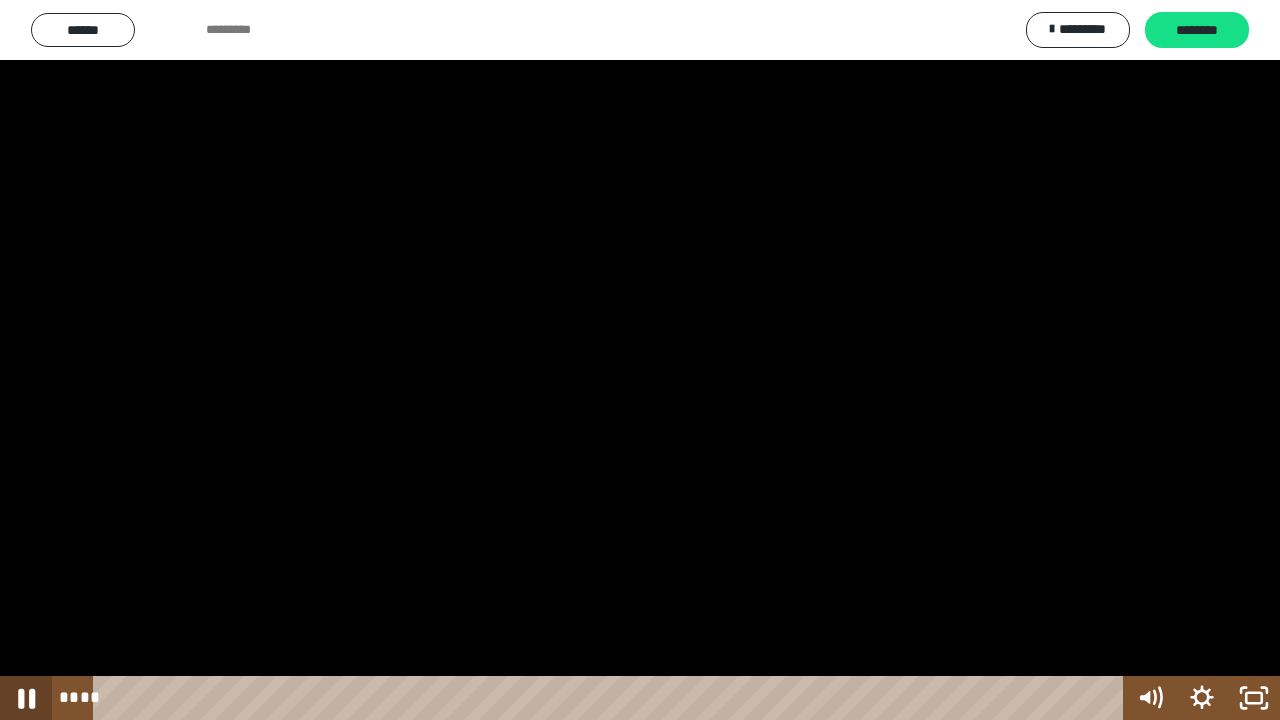 click 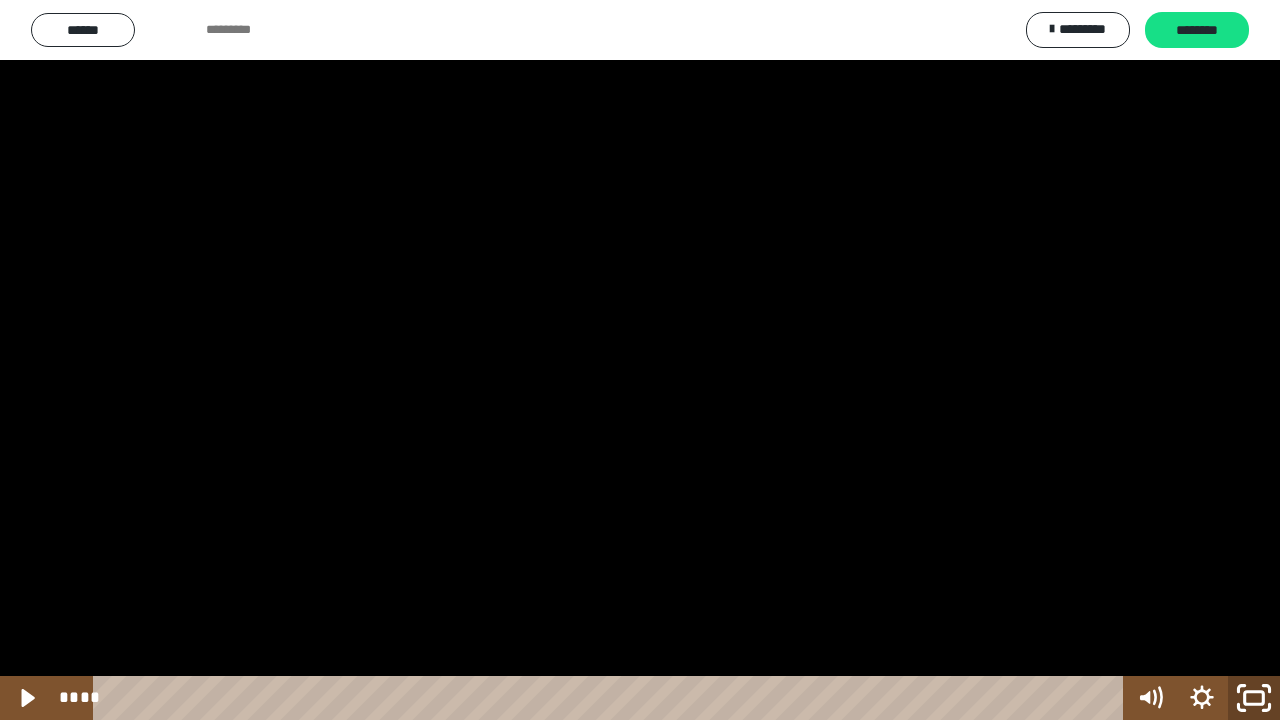 click 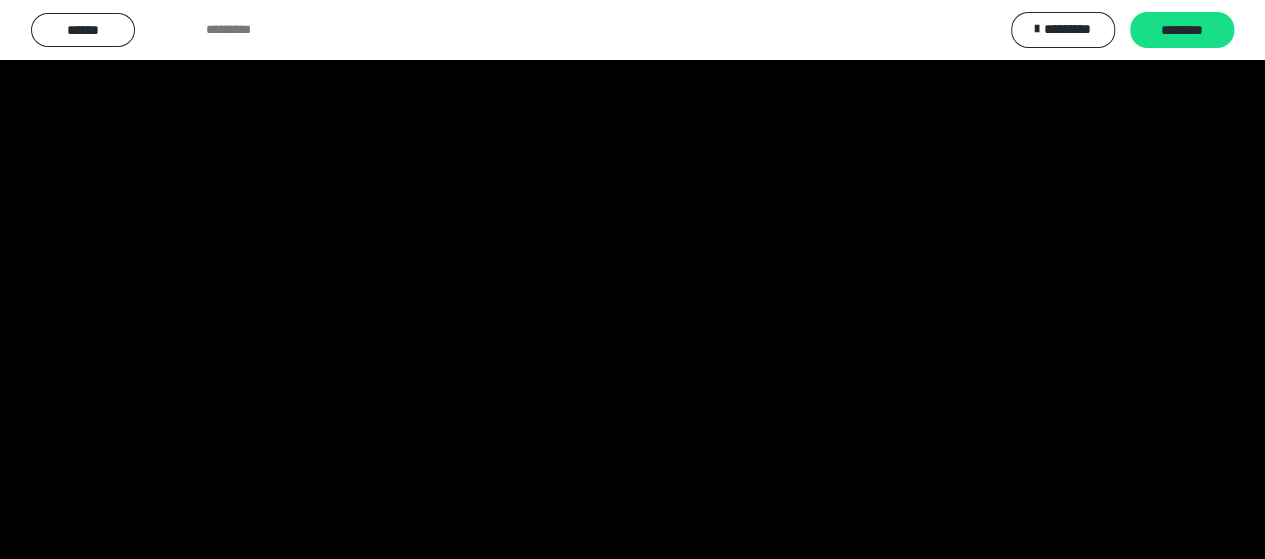 scroll, scrollTop: 30, scrollLeft: 0, axis: vertical 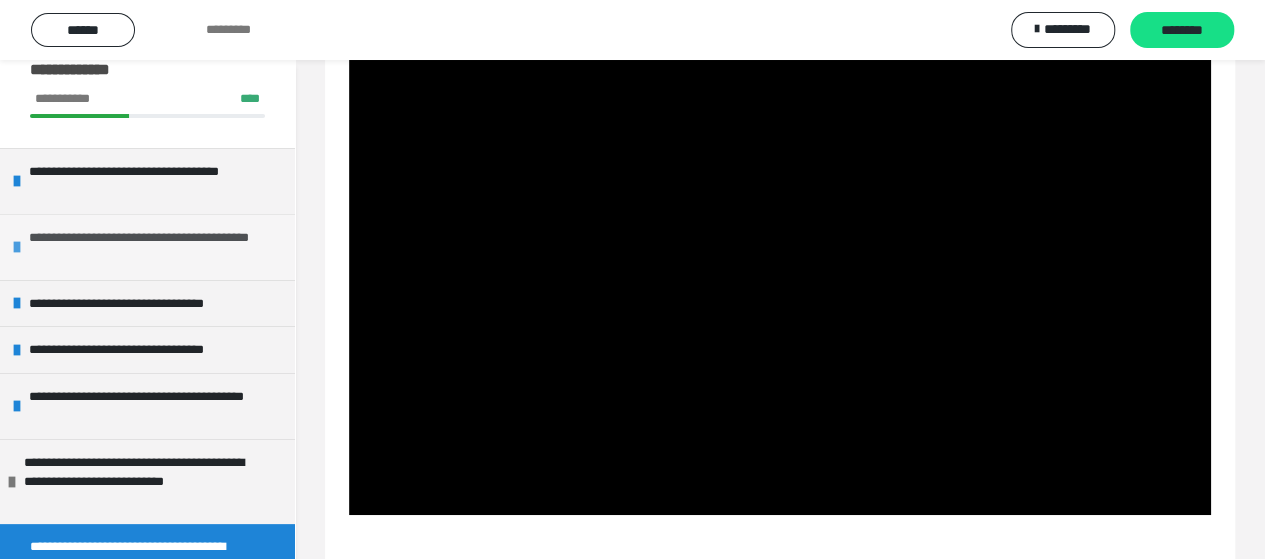 click on "**********" at bounding box center (149, 247) 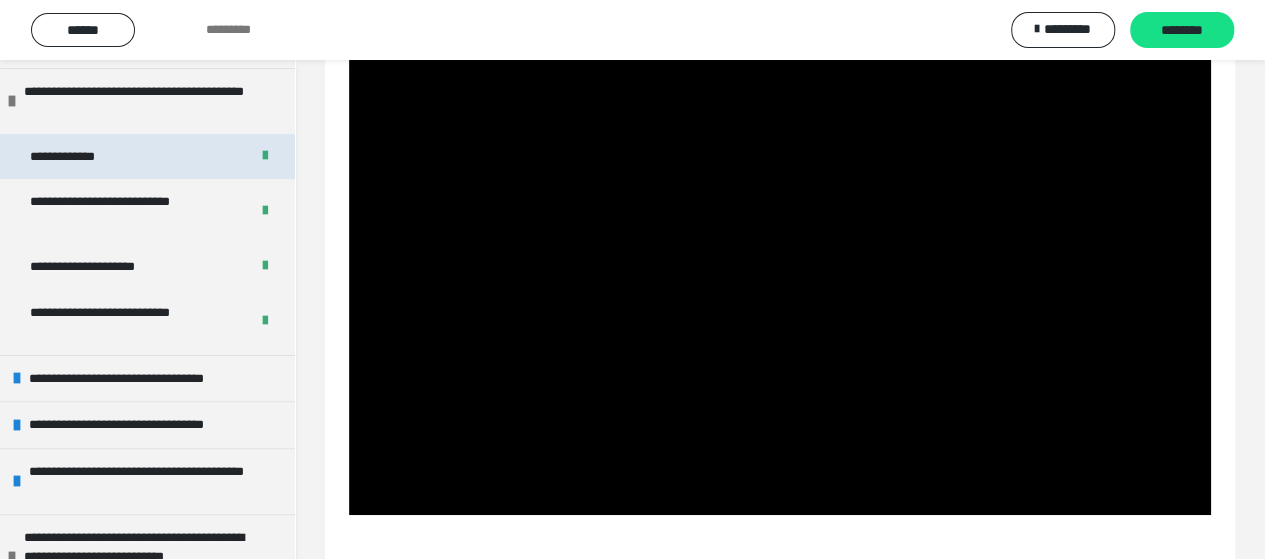 scroll, scrollTop: 180, scrollLeft: 0, axis: vertical 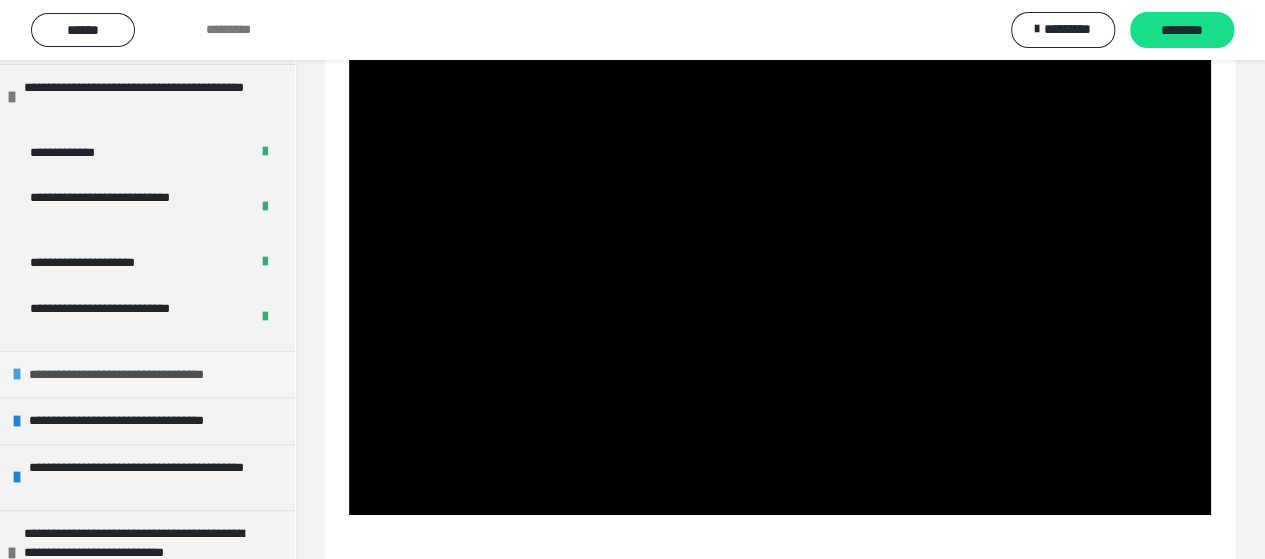 click on "**********" at bounding box center [143, 375] 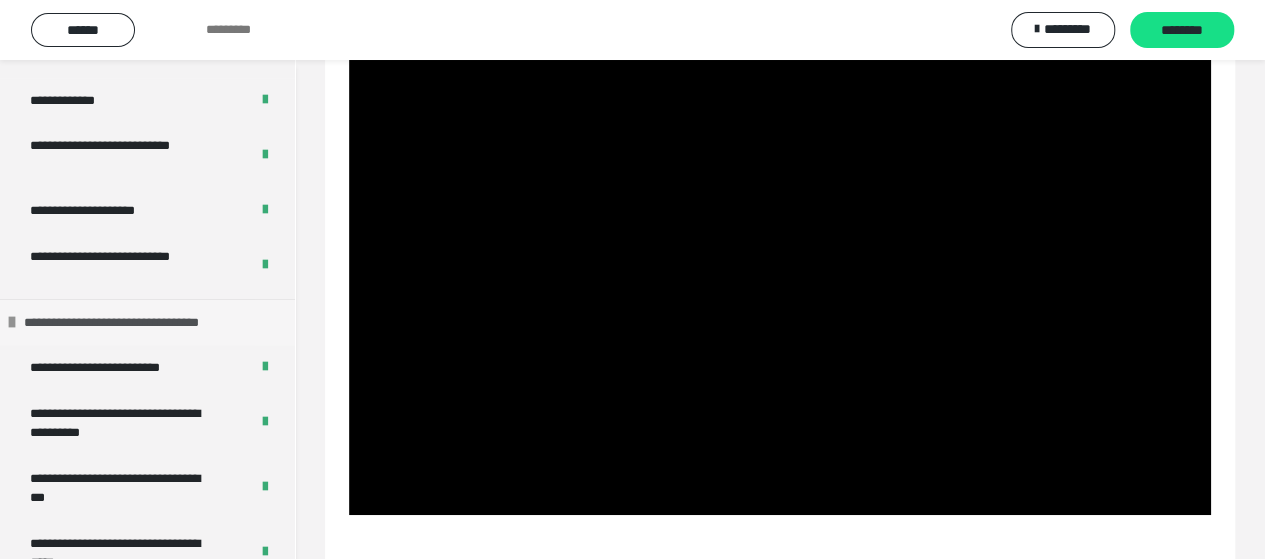 scroll, scrollTop: 236, scrollLeft: 0, axis: vertical 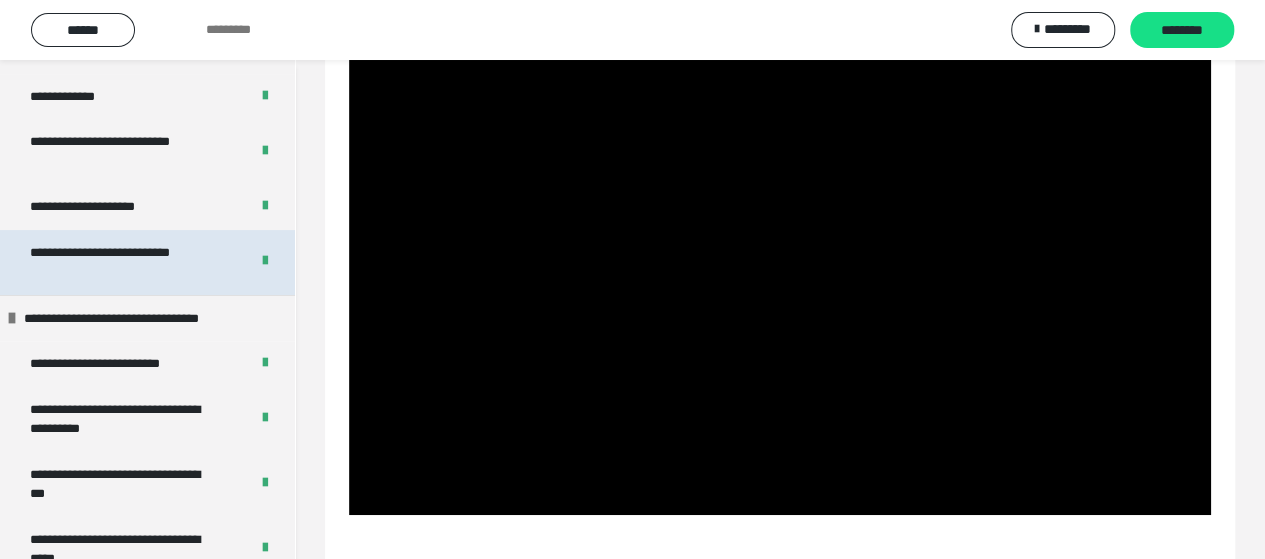click on "**********" at bounding box center (124, 262) 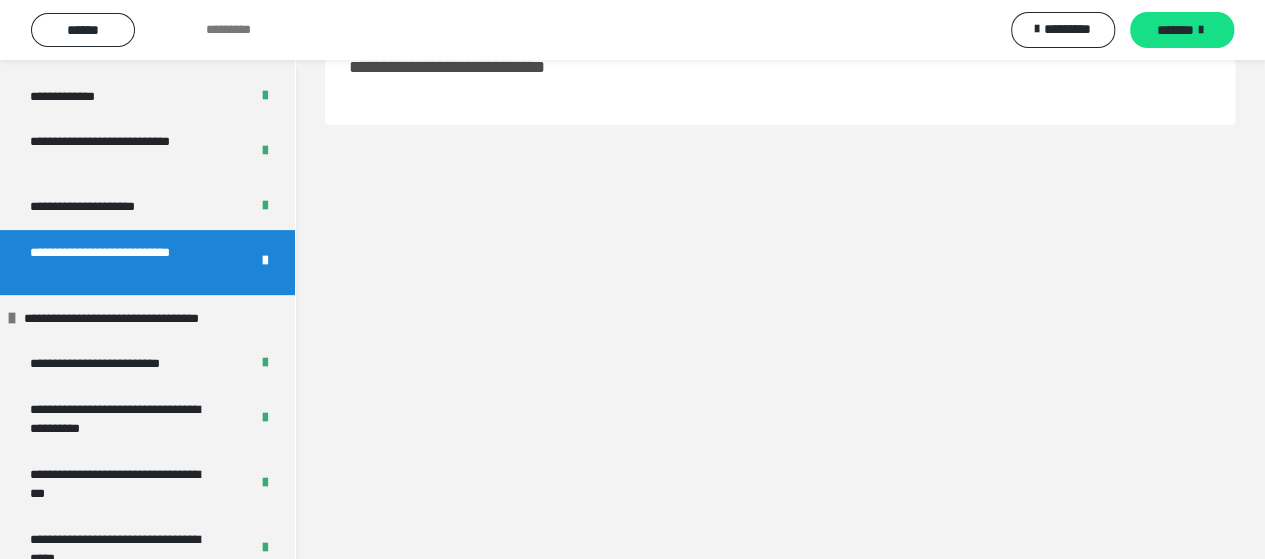 scroll, scrollTop: 60, scrollLeft: 0, axis: vertical 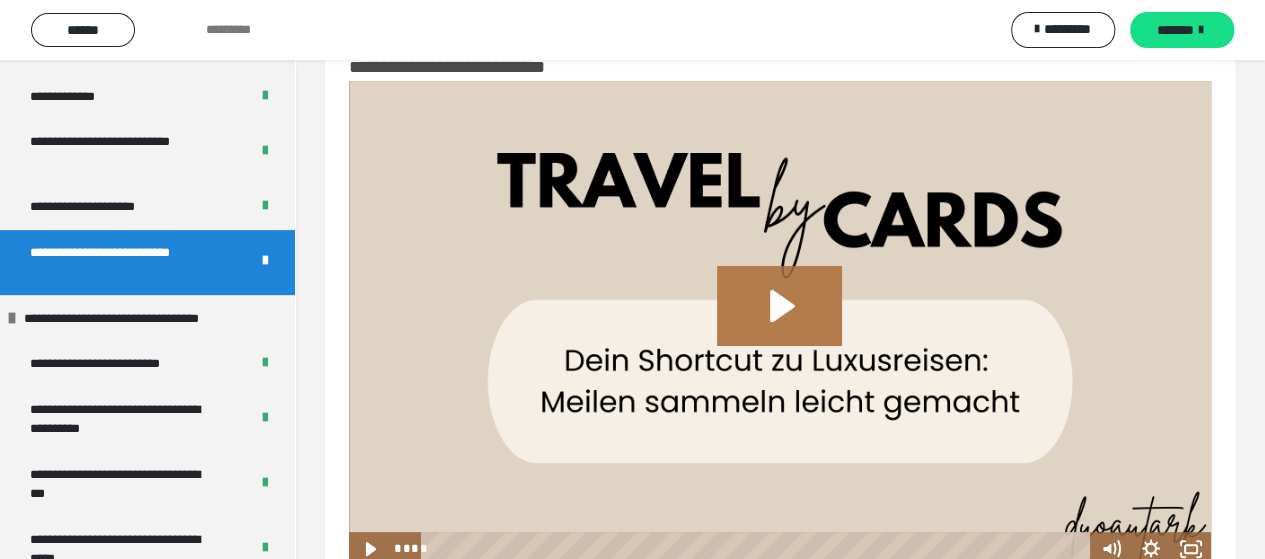 click 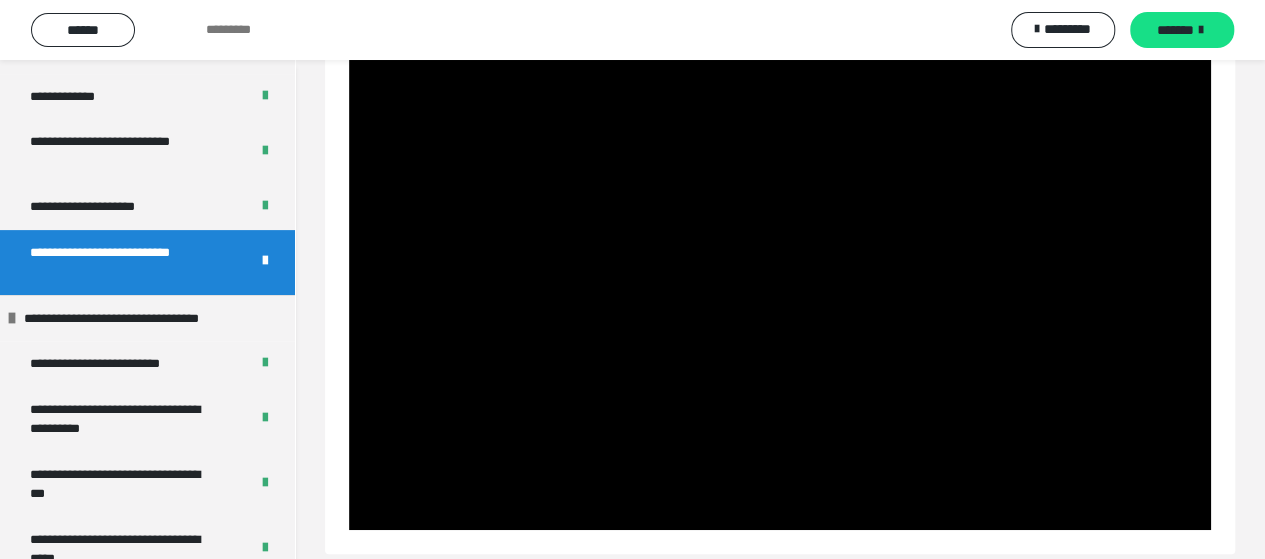 scroll, scrollTop: 108, scrollLeft: 0, axis: vertical 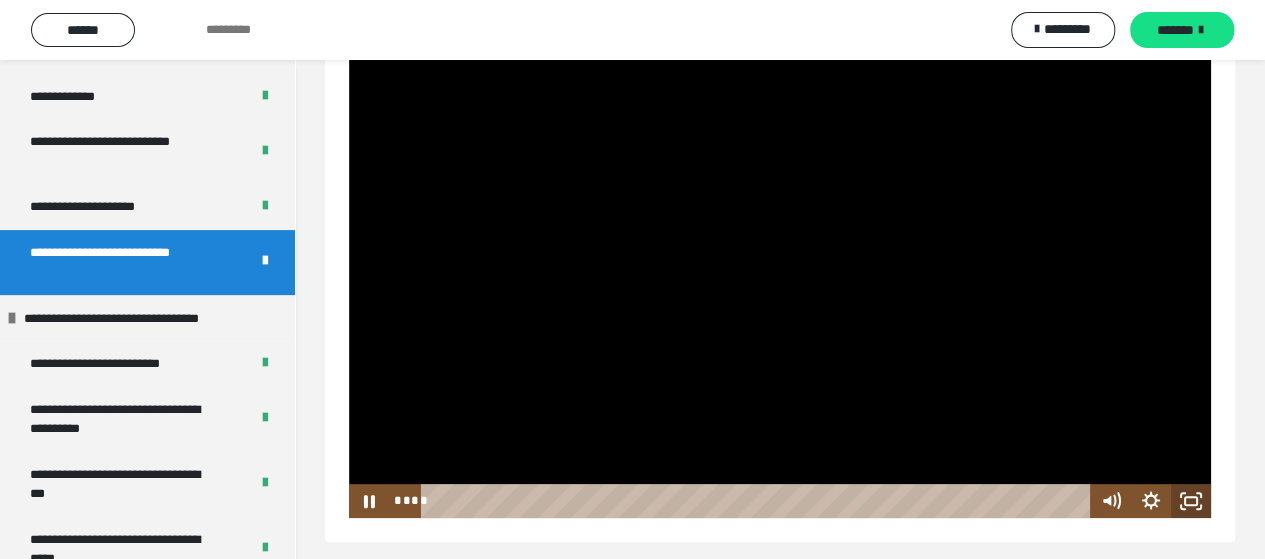 click 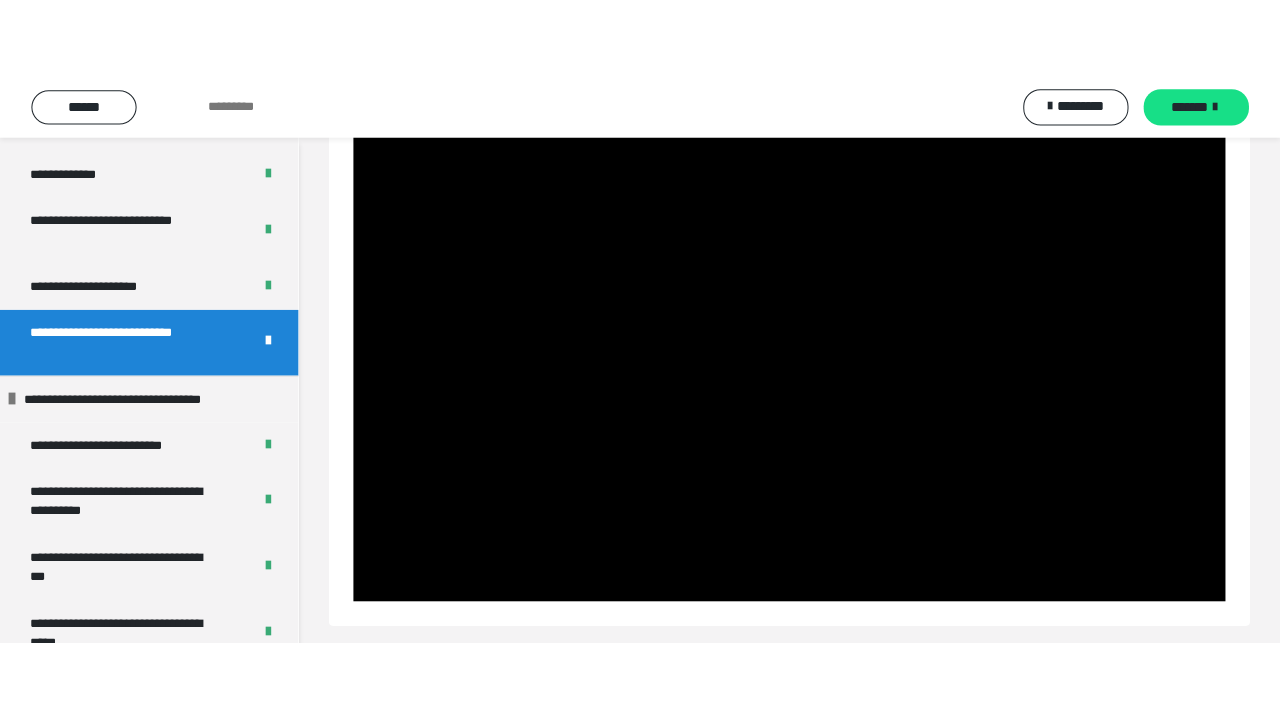 scroll, scrollTop: 60, scrollLeft: 0, axis: vertical 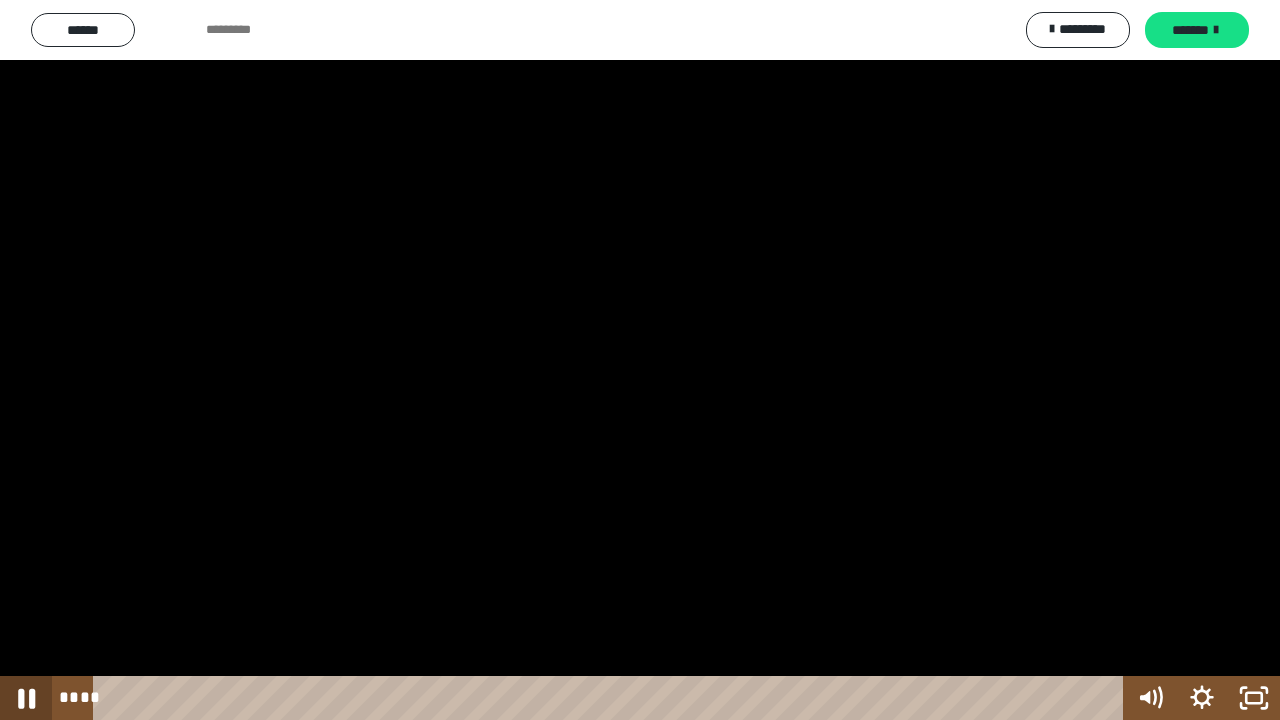 click 